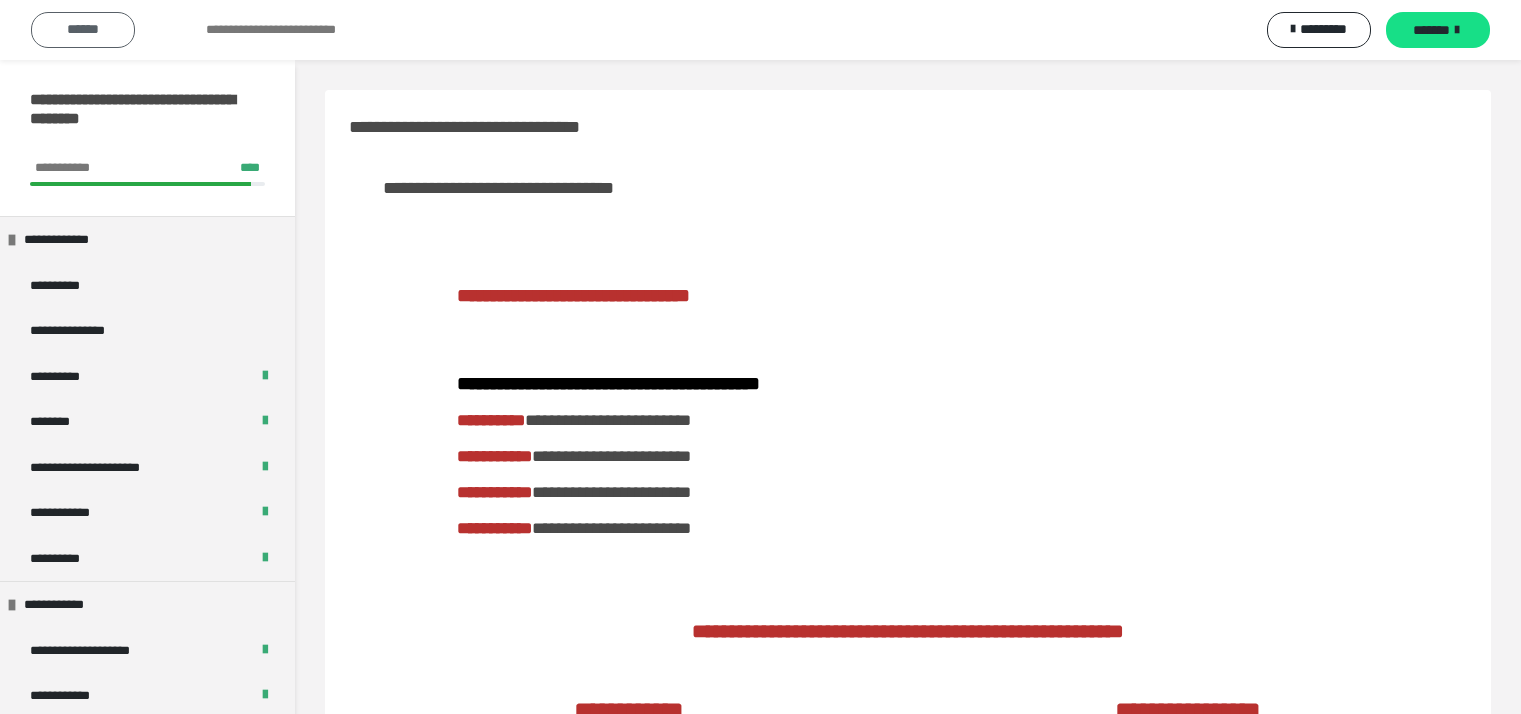 scroll, scrollTop: 2669, scrollLeft: 0, axis: vertical 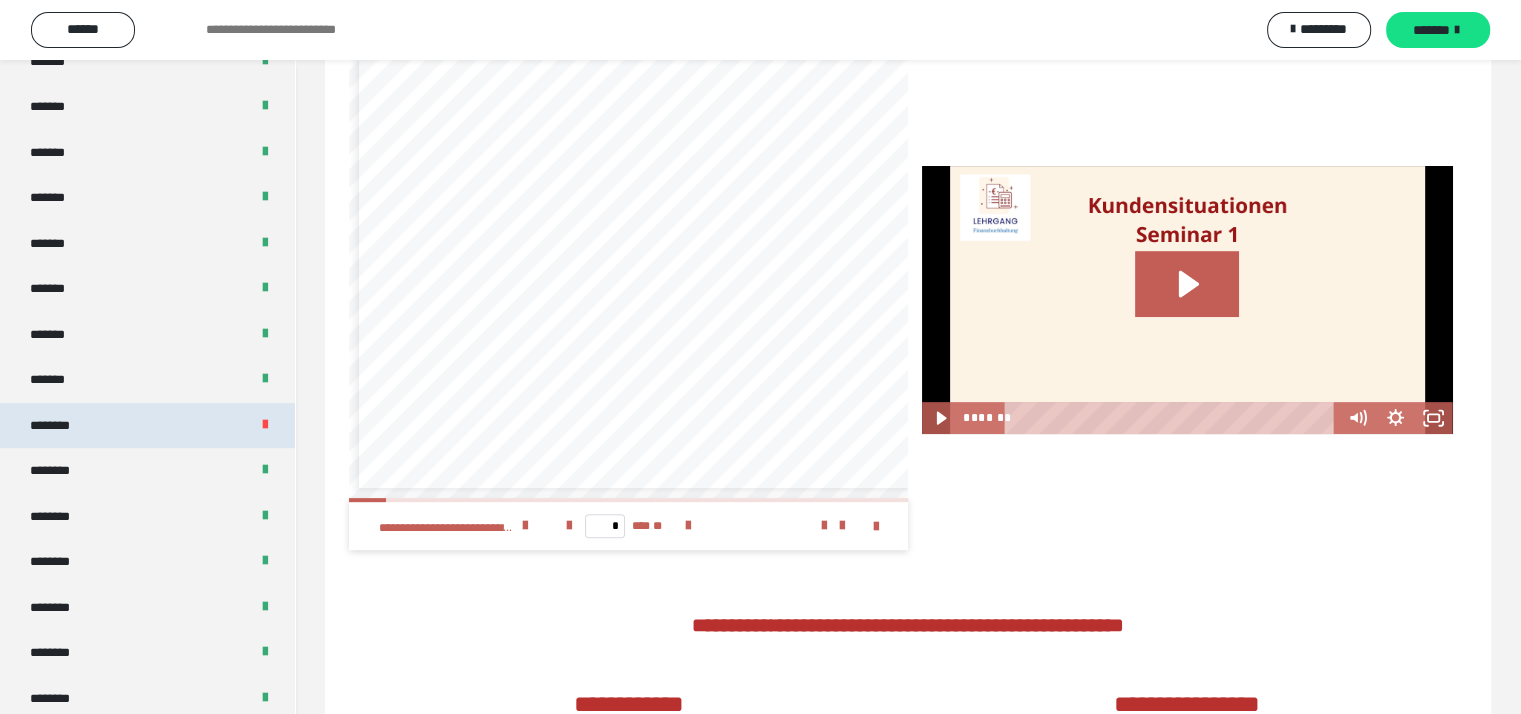 click on "********" at bounding box center (147, 426) 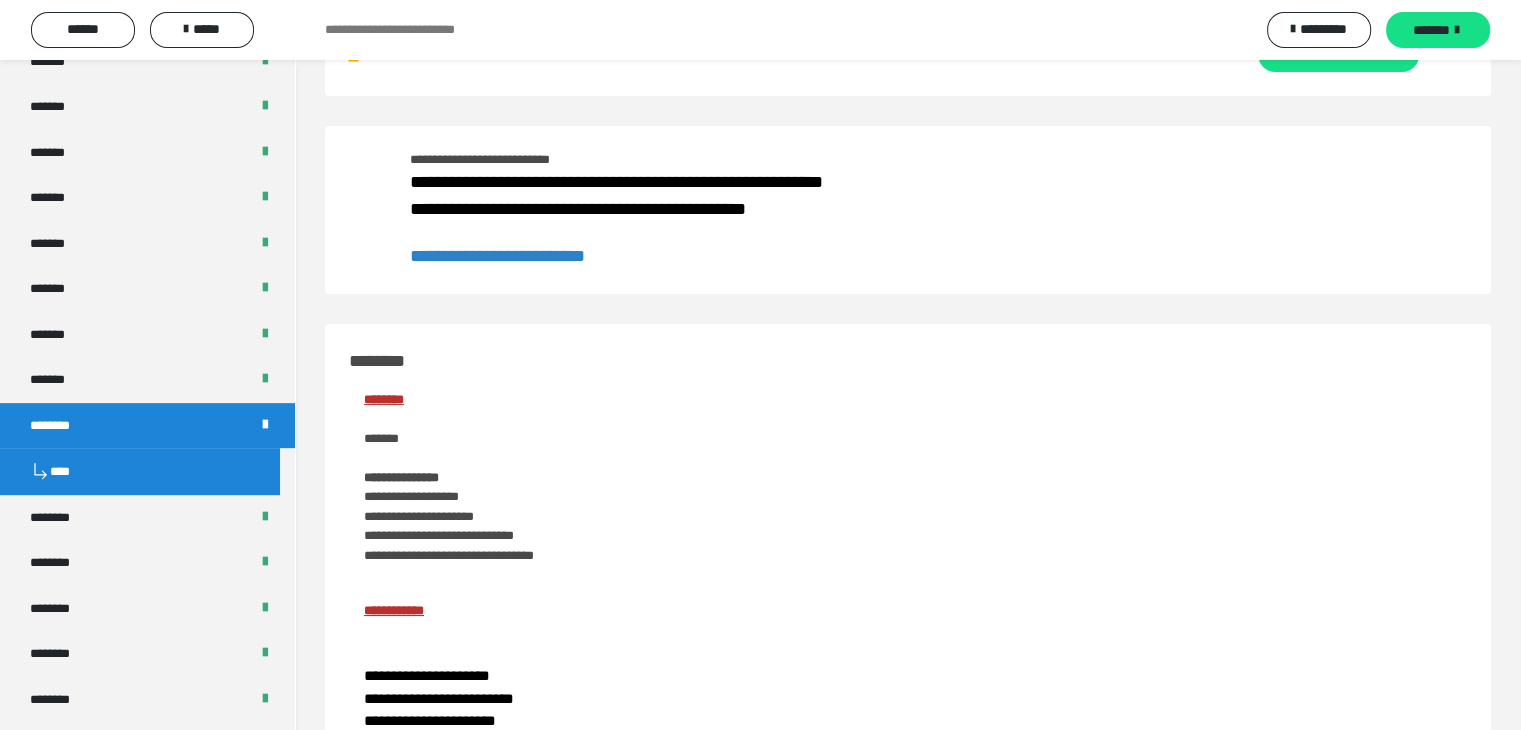 scroll, scrollTop: 0, scrollLeft: 0, axis: both 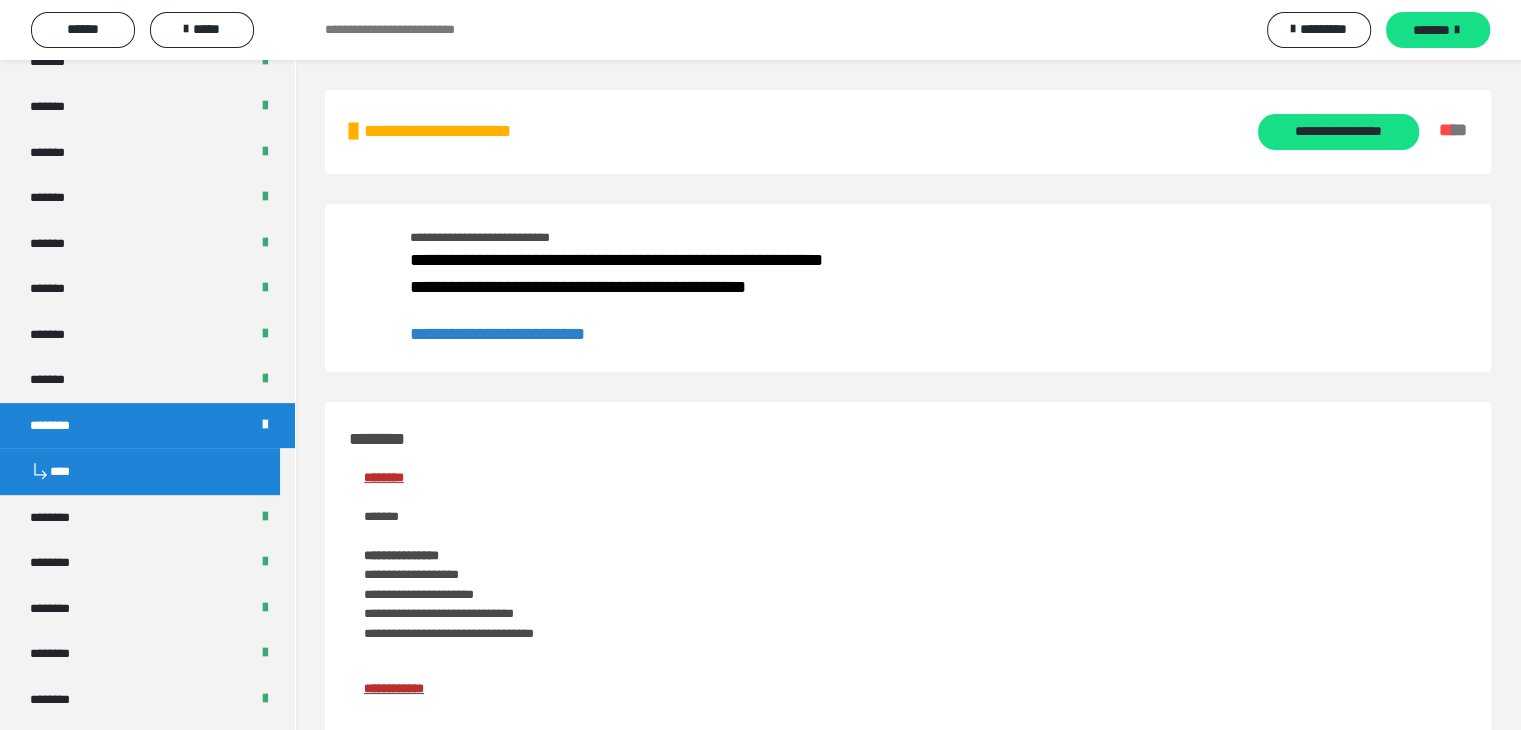 click on "**********" at bounding box center (497, 334) 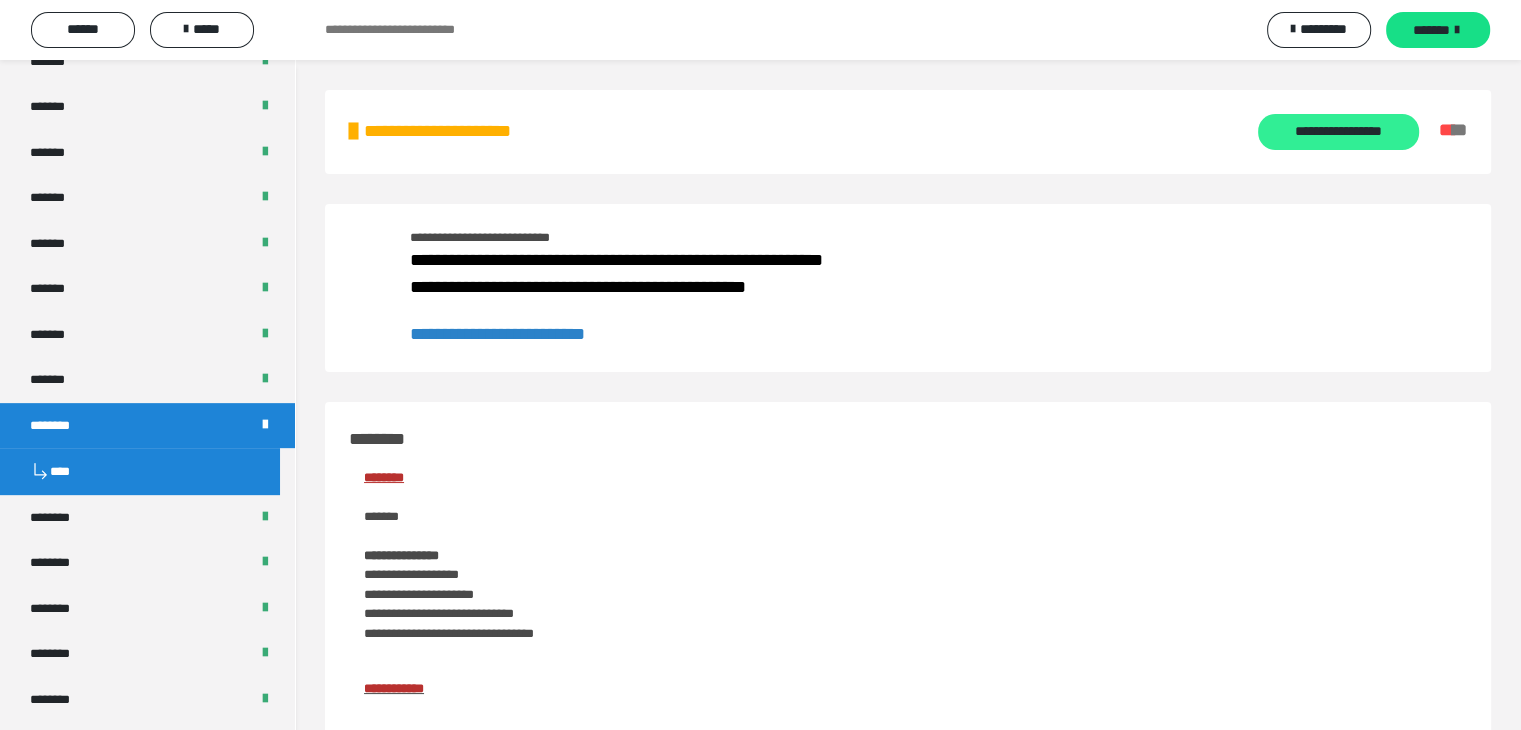 click on "**********" at bounding box center (1338, 132) 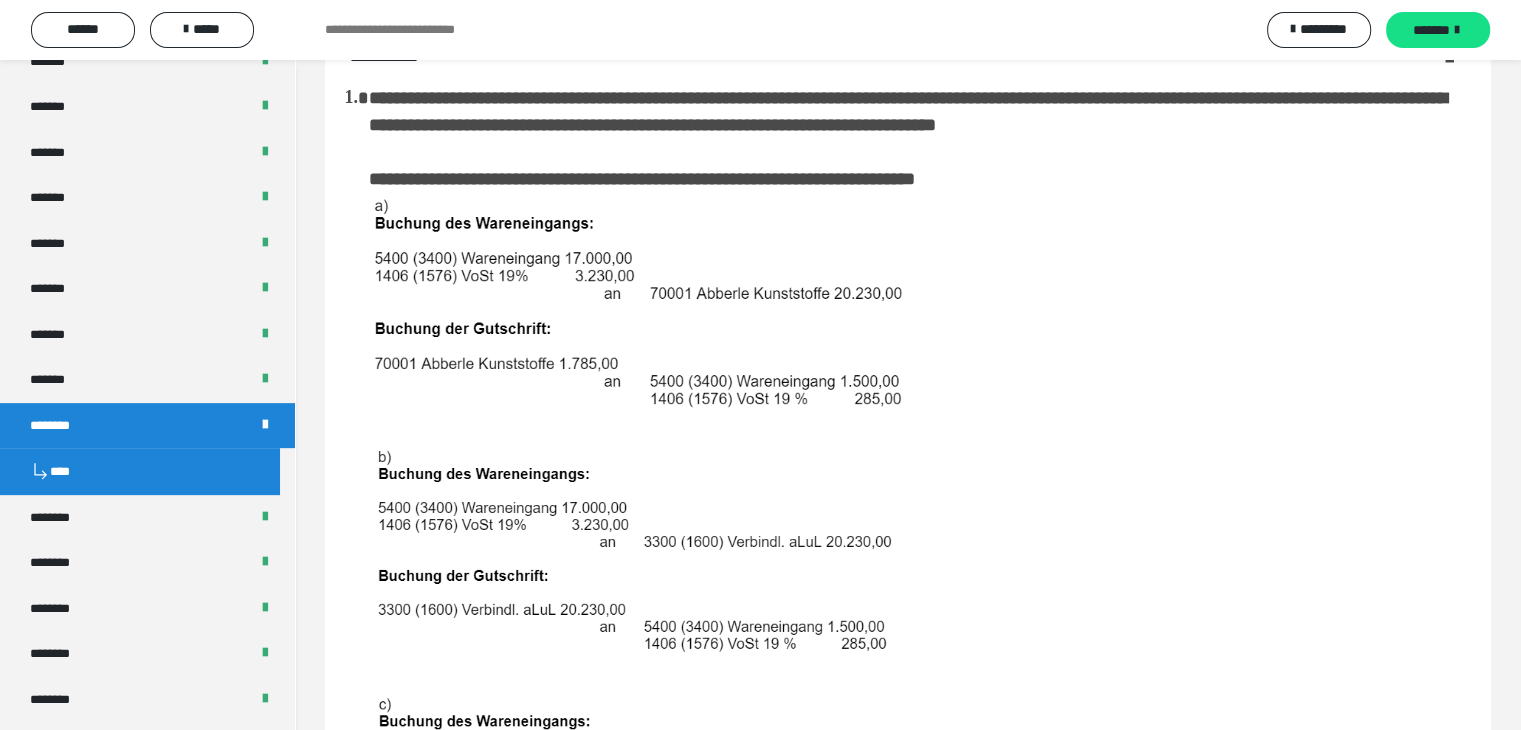 scroll, scrollTop: 0, scrollLeft: 0, axis: both 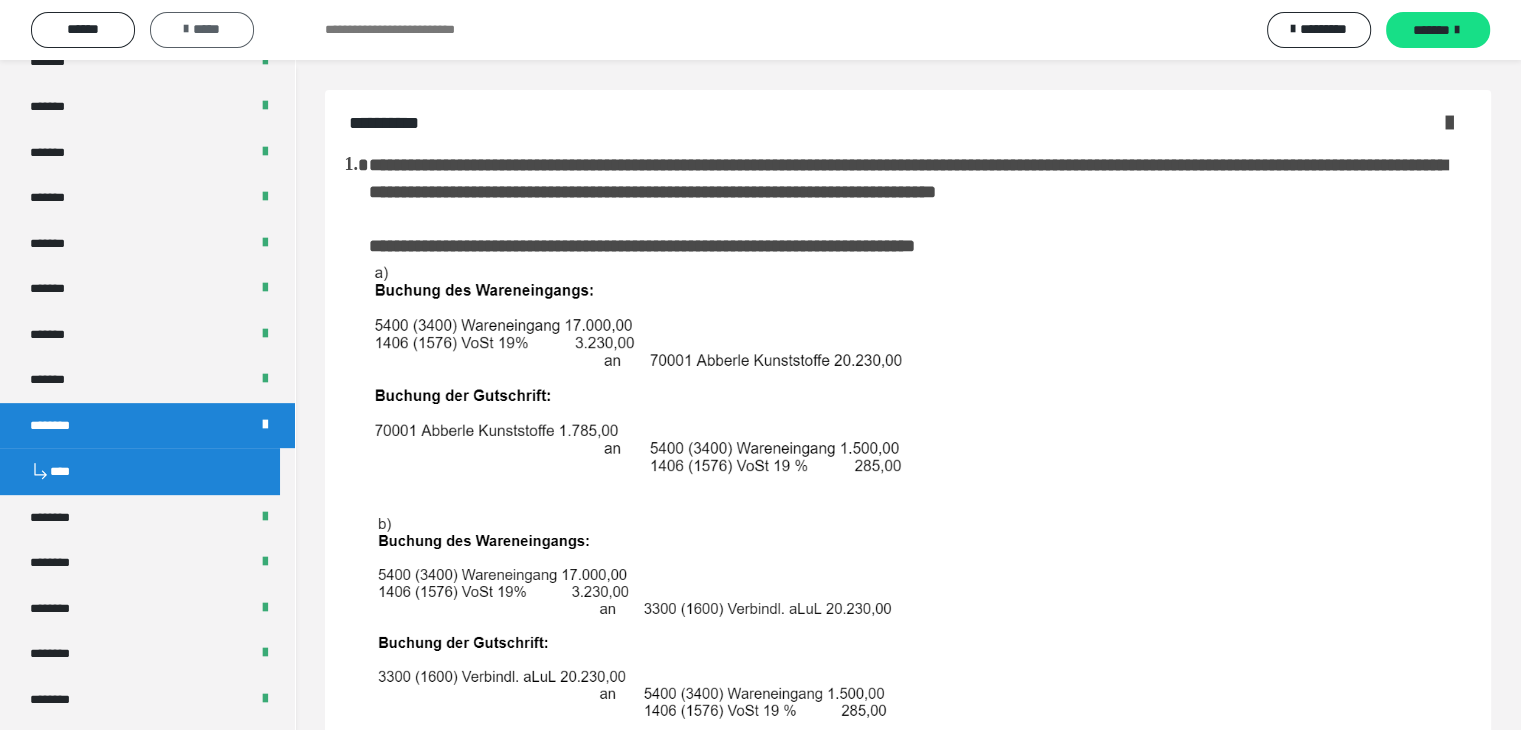 click on "*****" at bounding box center (202, 29) 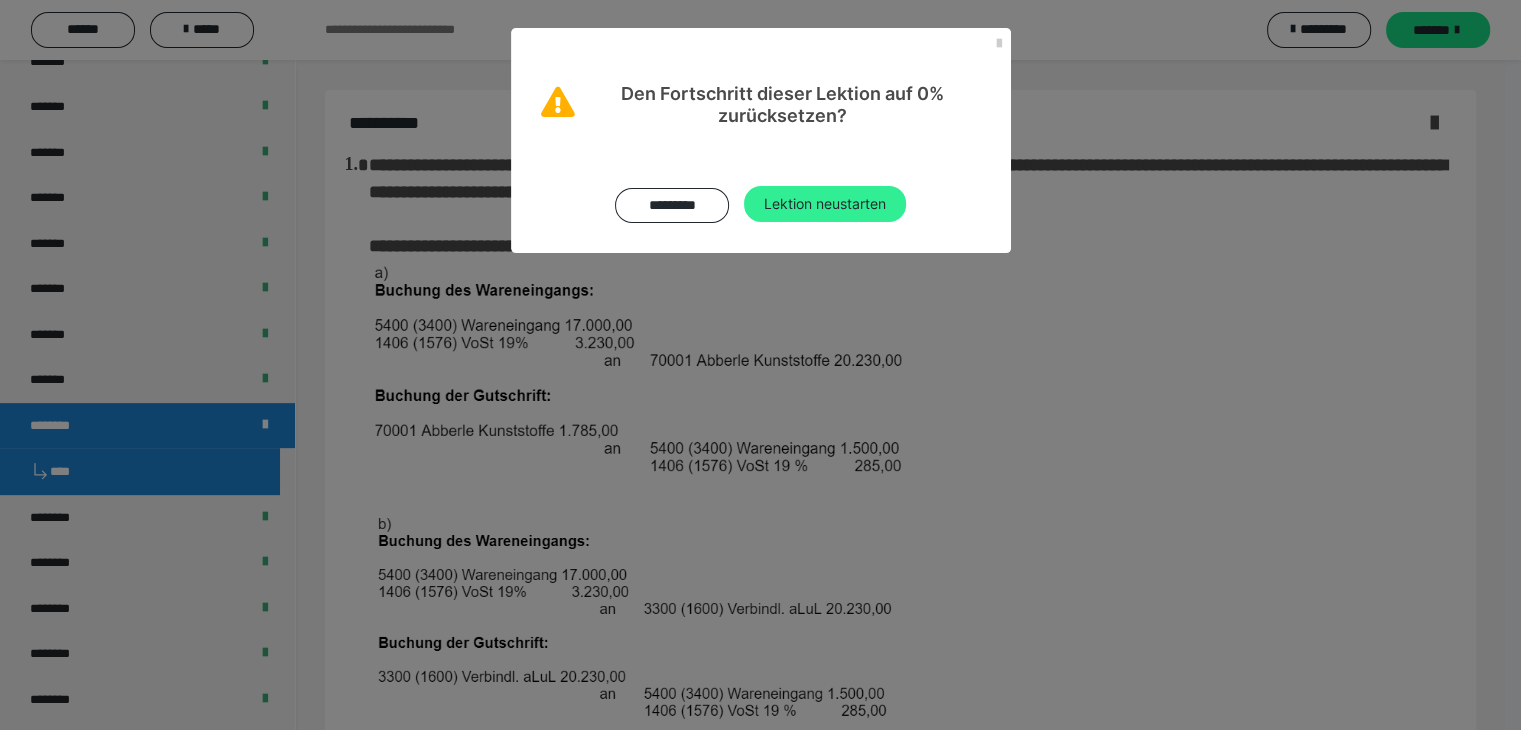 click on "Lektion neustarten" at bounding box center (825, 204) 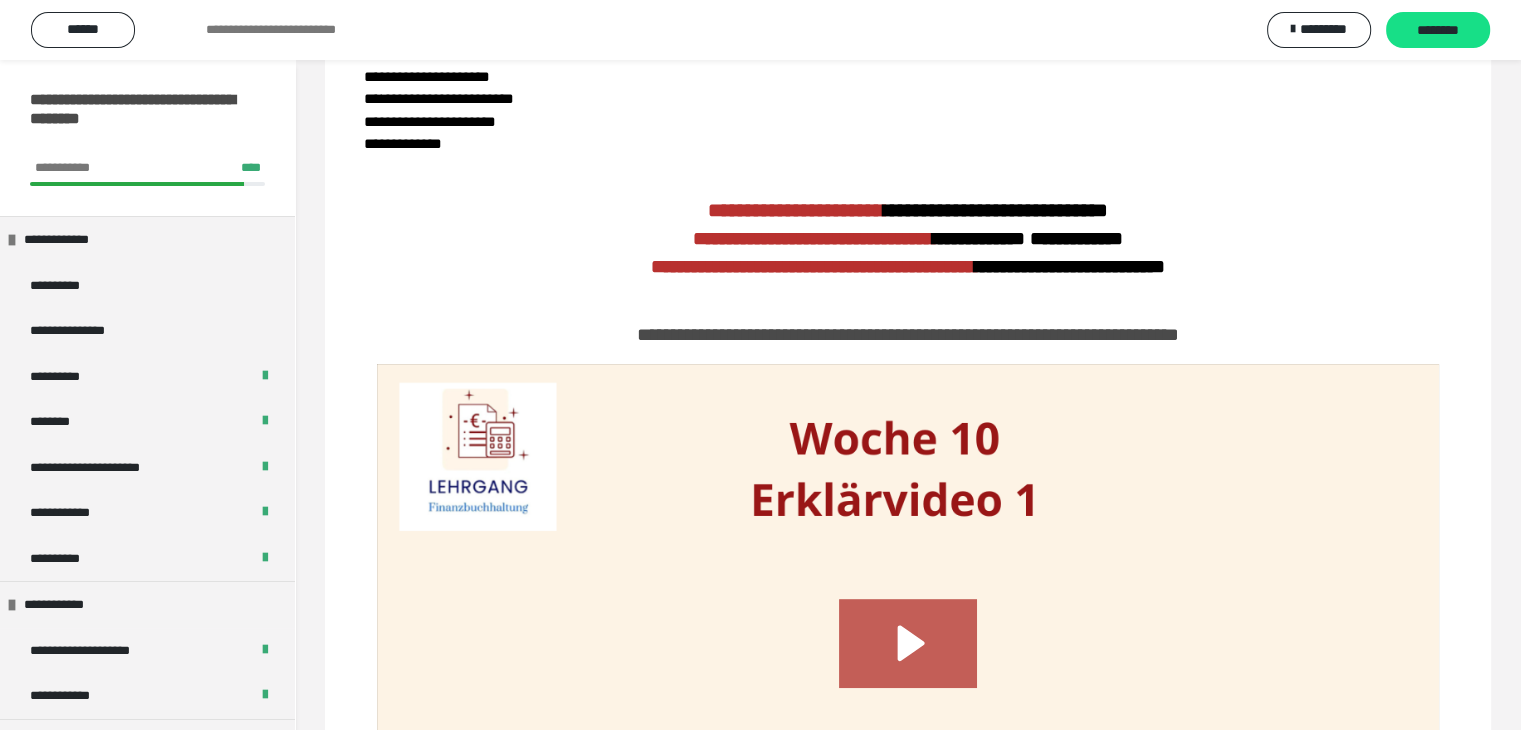 scroll, scrollTop: 400, scrollLeft: 0, axis: vertical 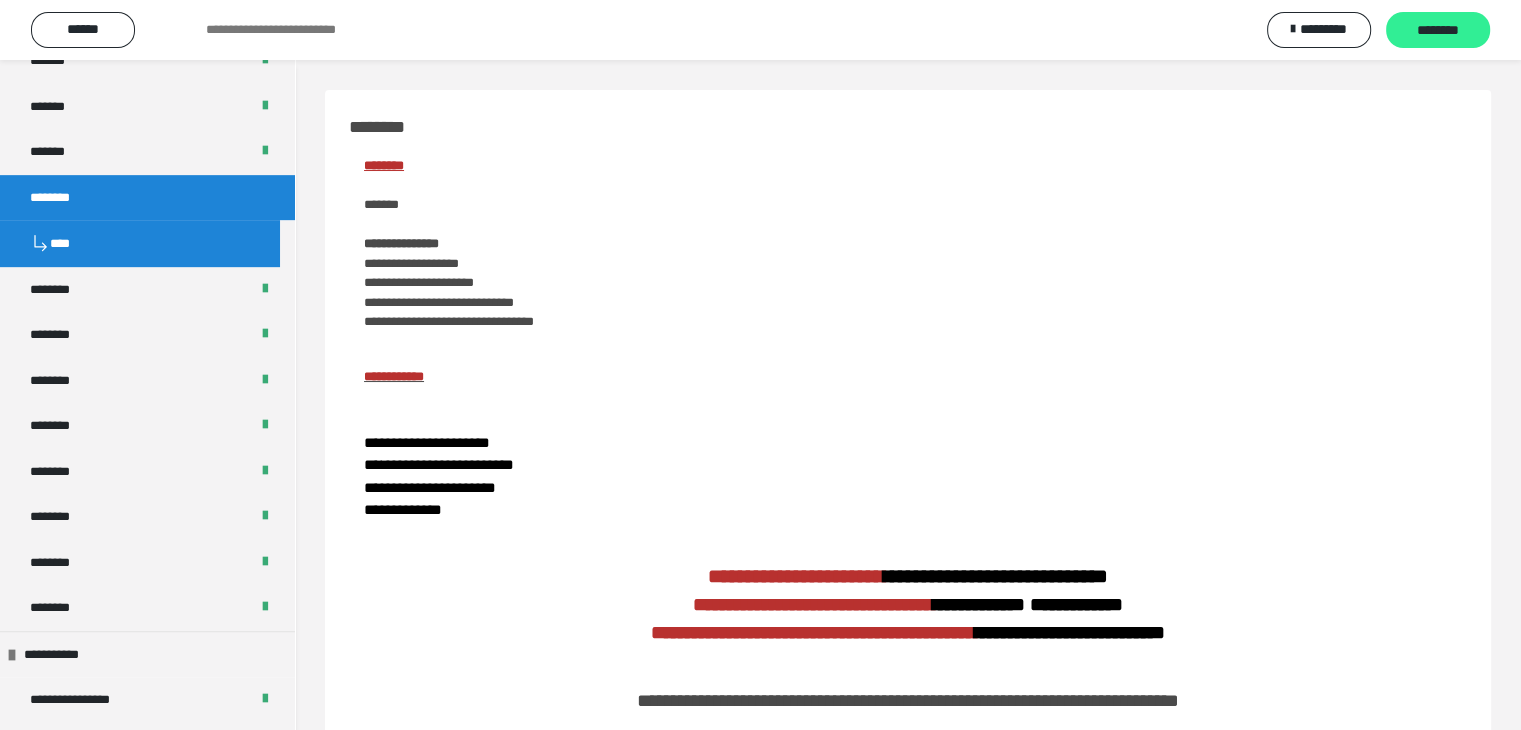 click on "********" at bounding box center [1438, 31] 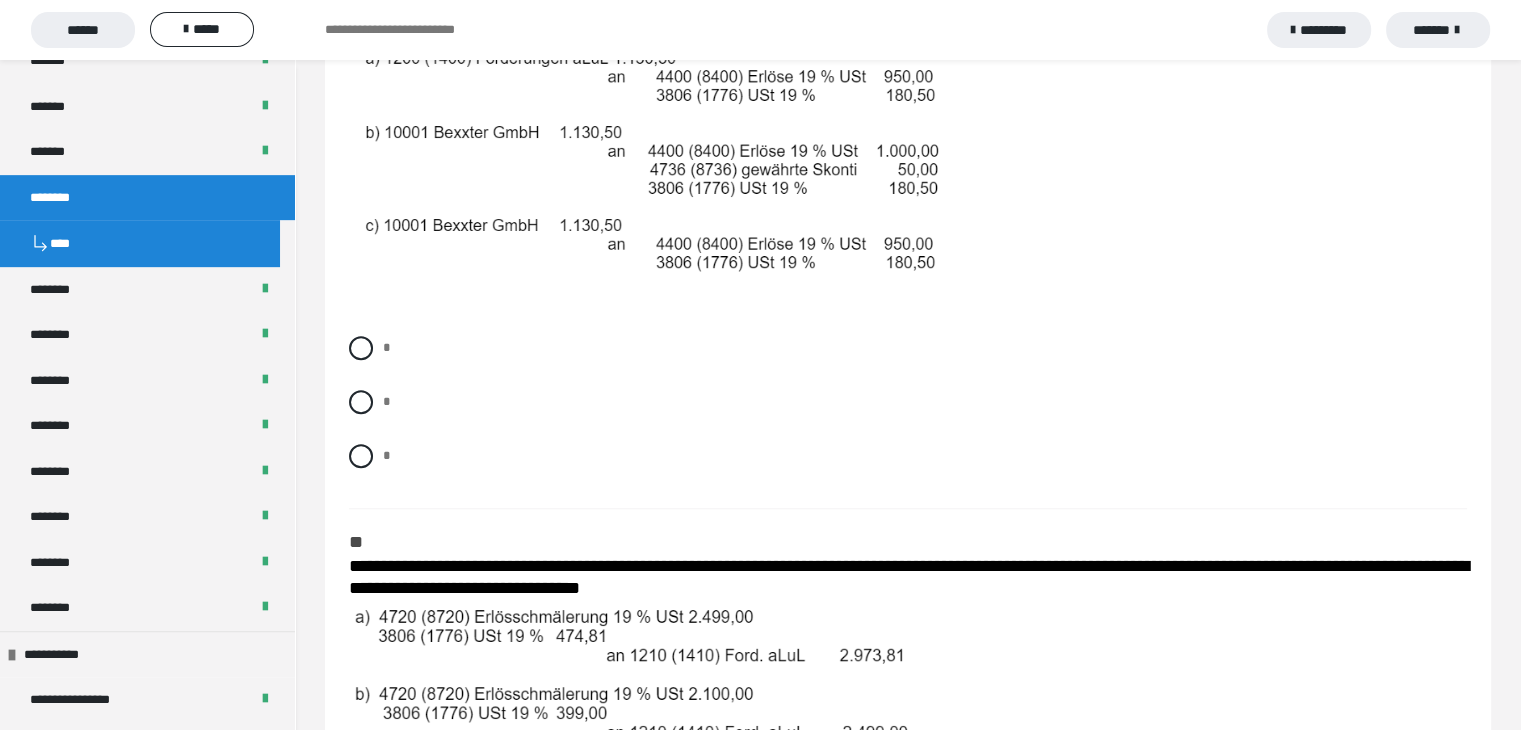 scroll, scrollTop: 1700, scrollLeft: 0, axis: vertical 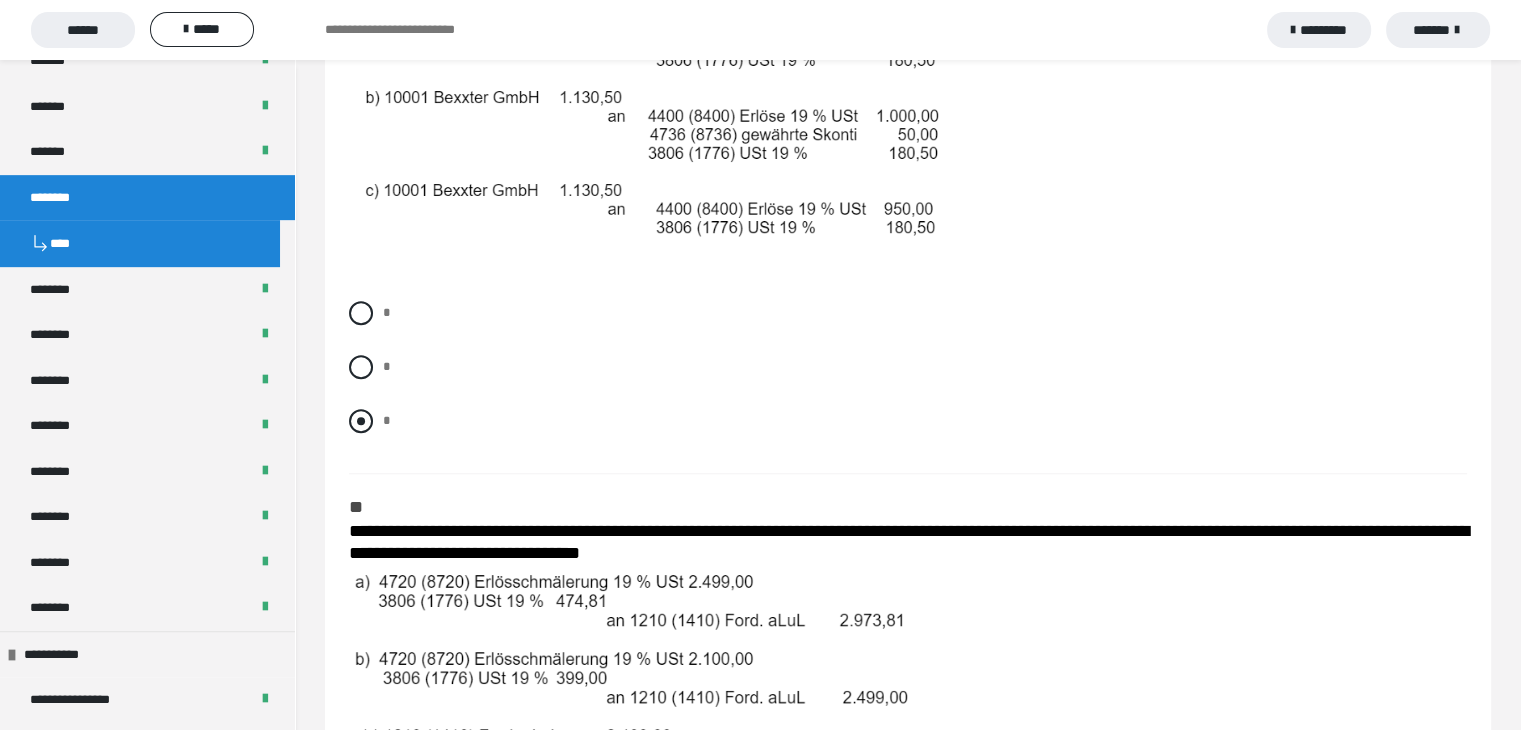 click at bounding box center [361, 421] 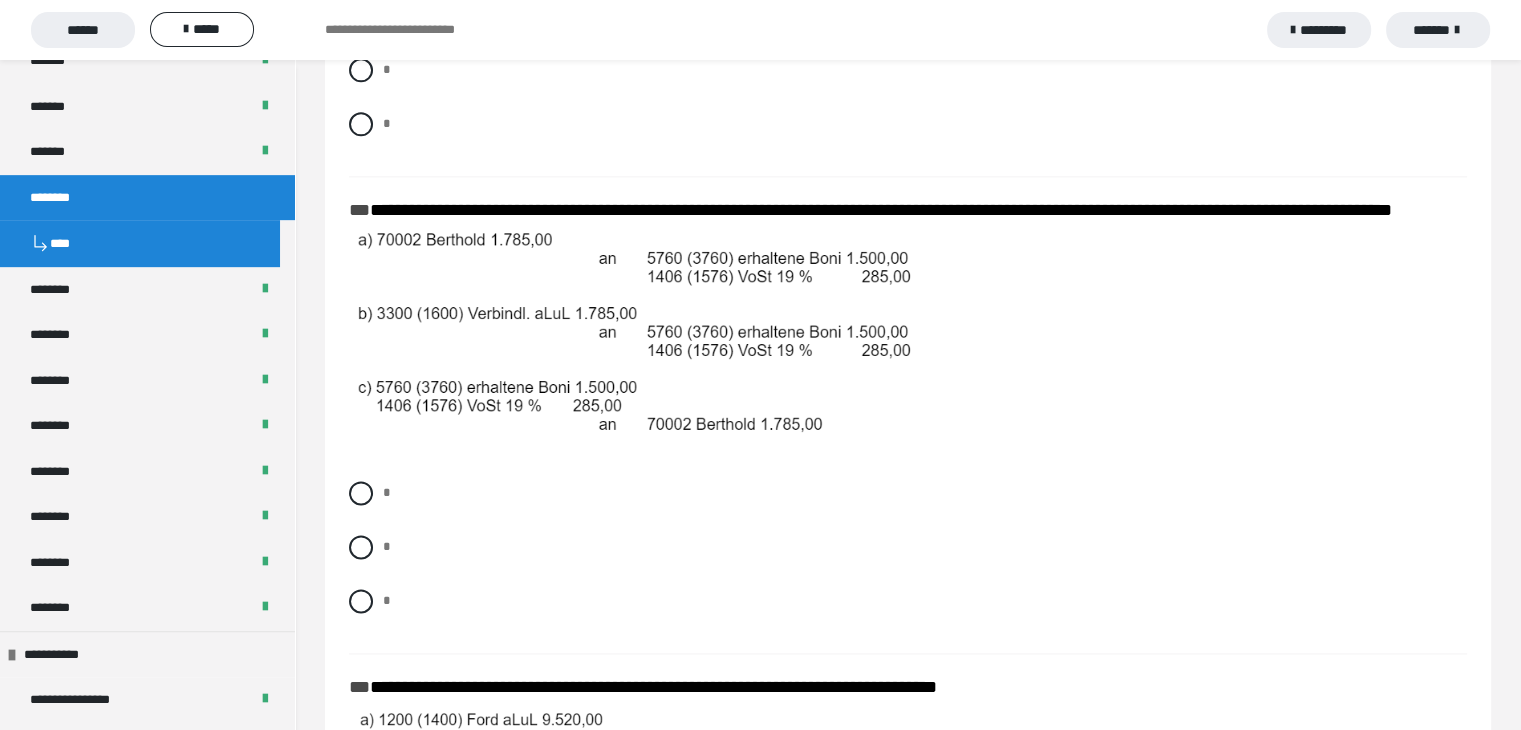 scroll, scrollTop: 2600, scrollLeft: 0, axis: vertical 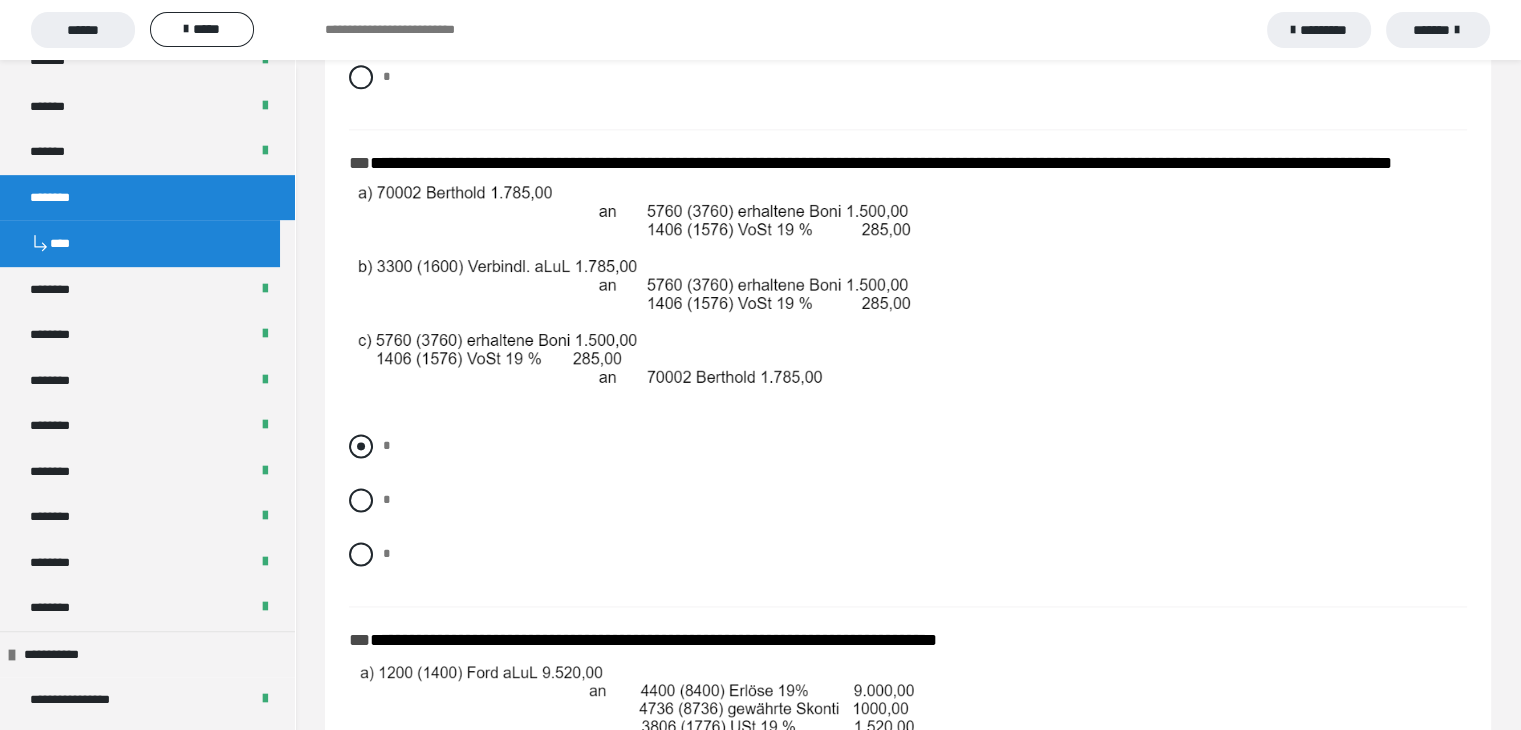 click at bounding box center (361, 446) 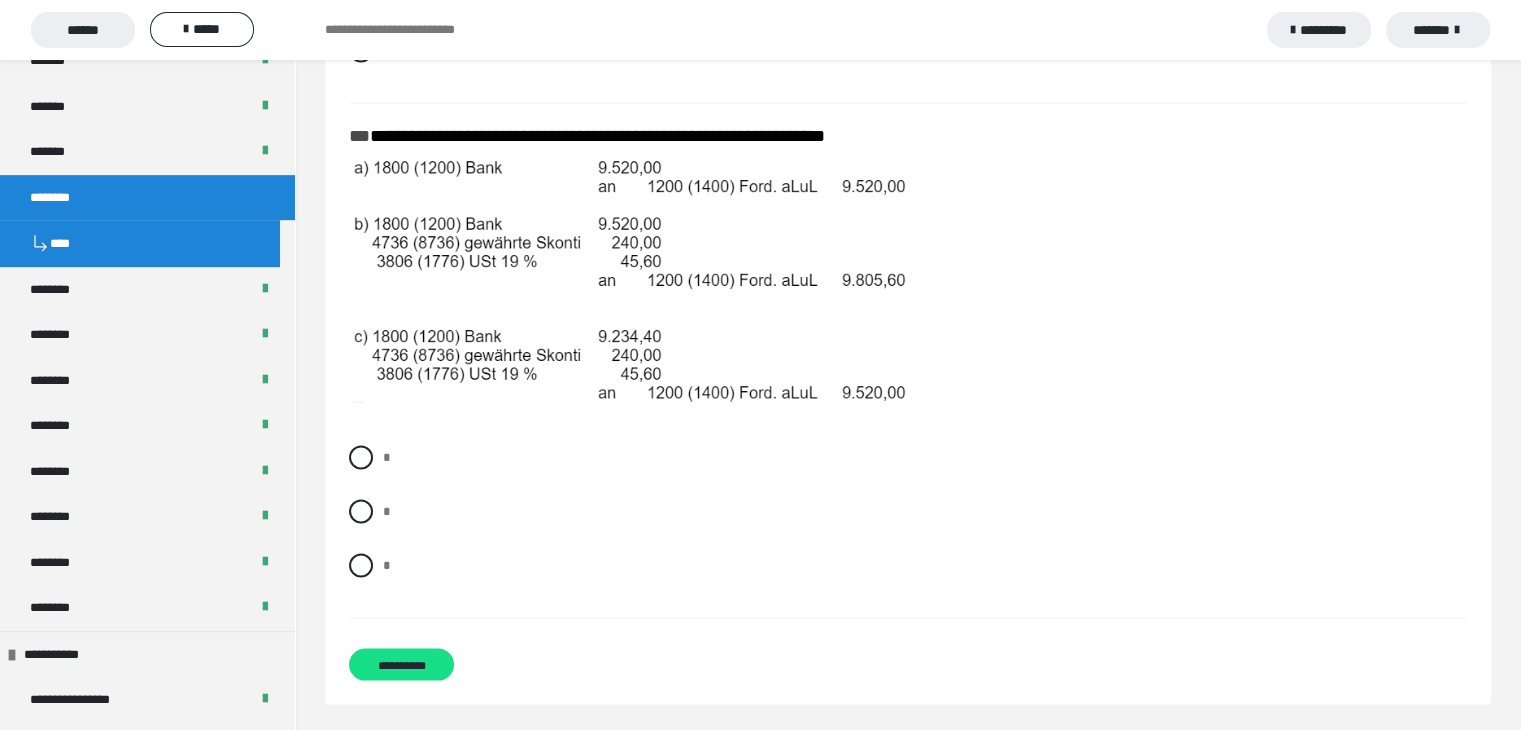 scroll, scrollTop: 3604, scrollLeft: 0, axis: vertical 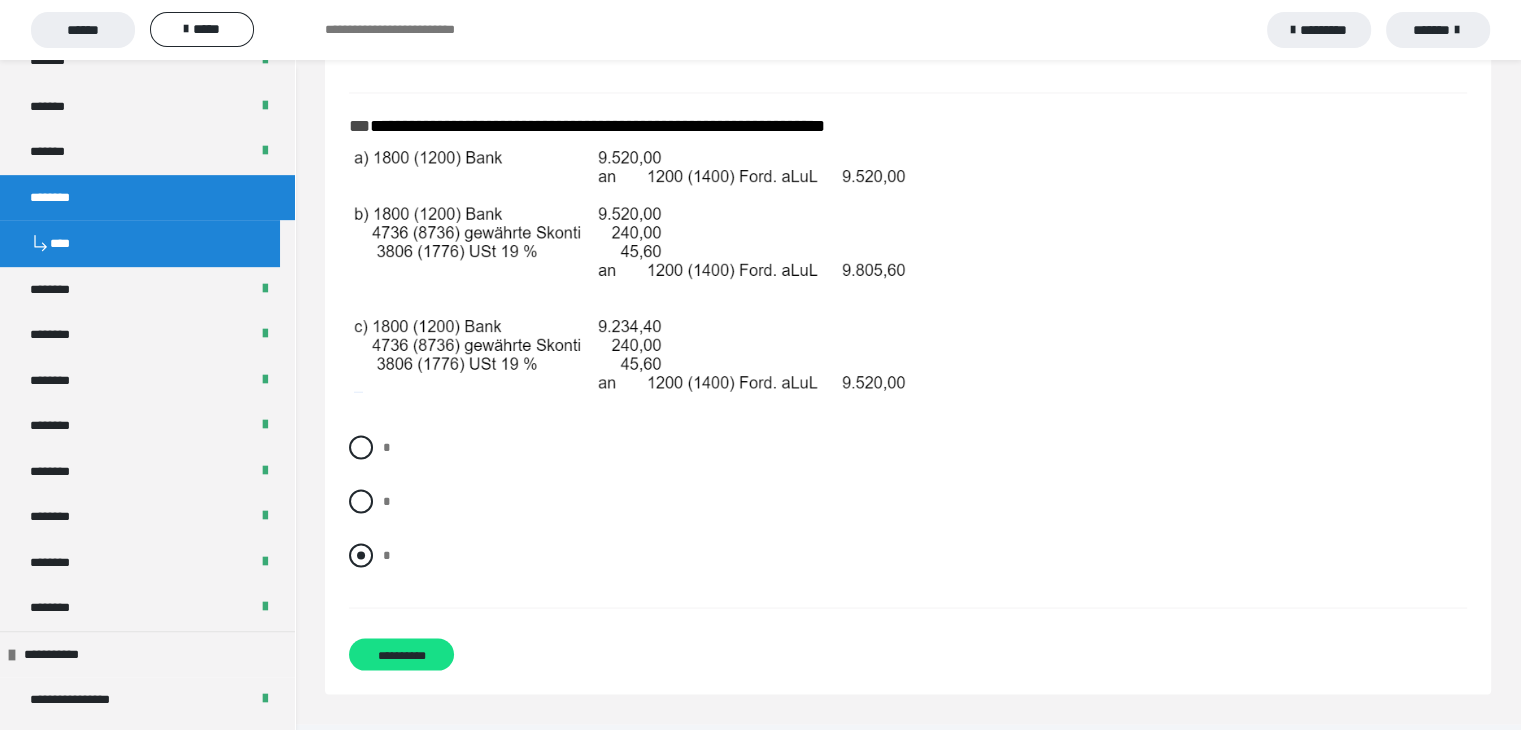 click at bounding box center [361, 555] 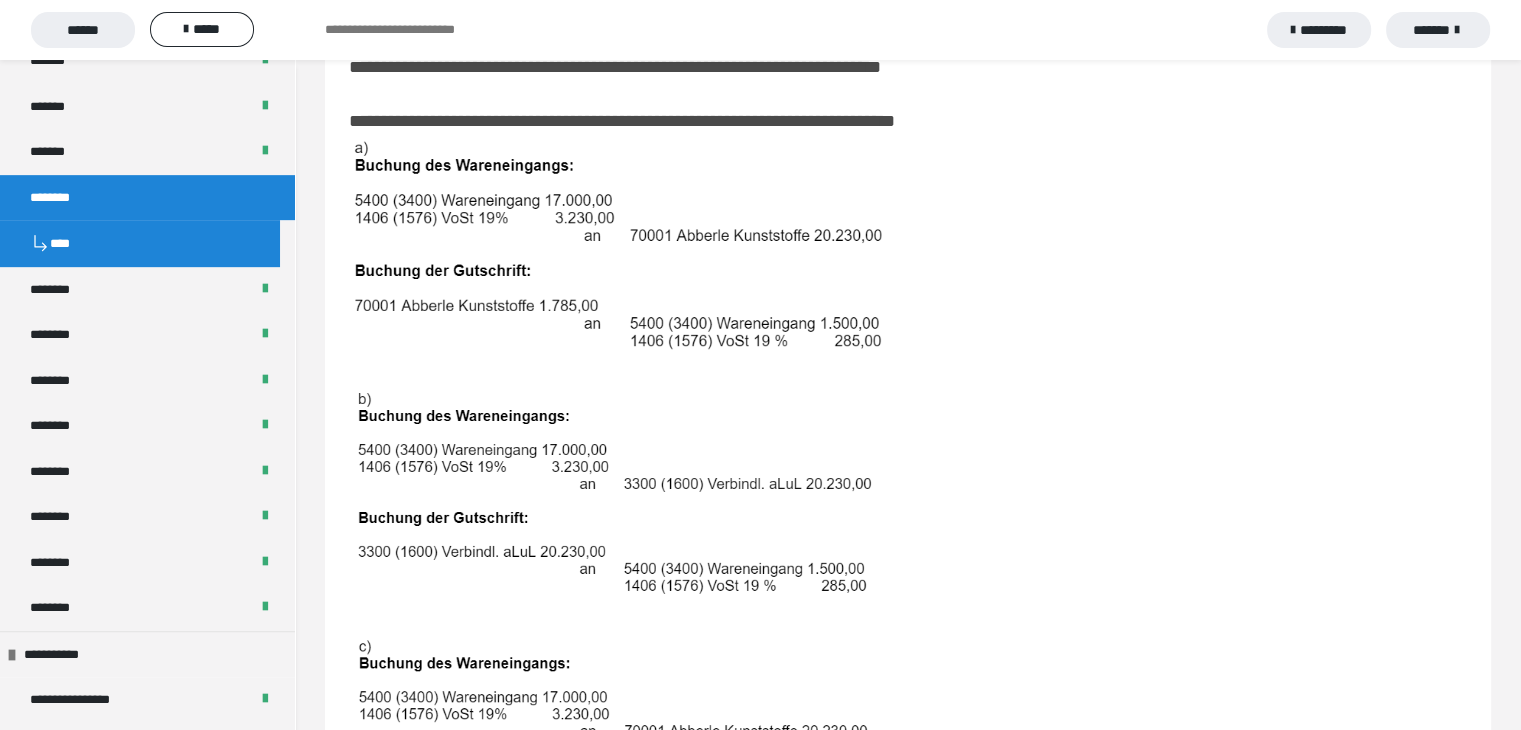 scroll, scrollTop: 304, scrollLeft: 0, axis: vertical 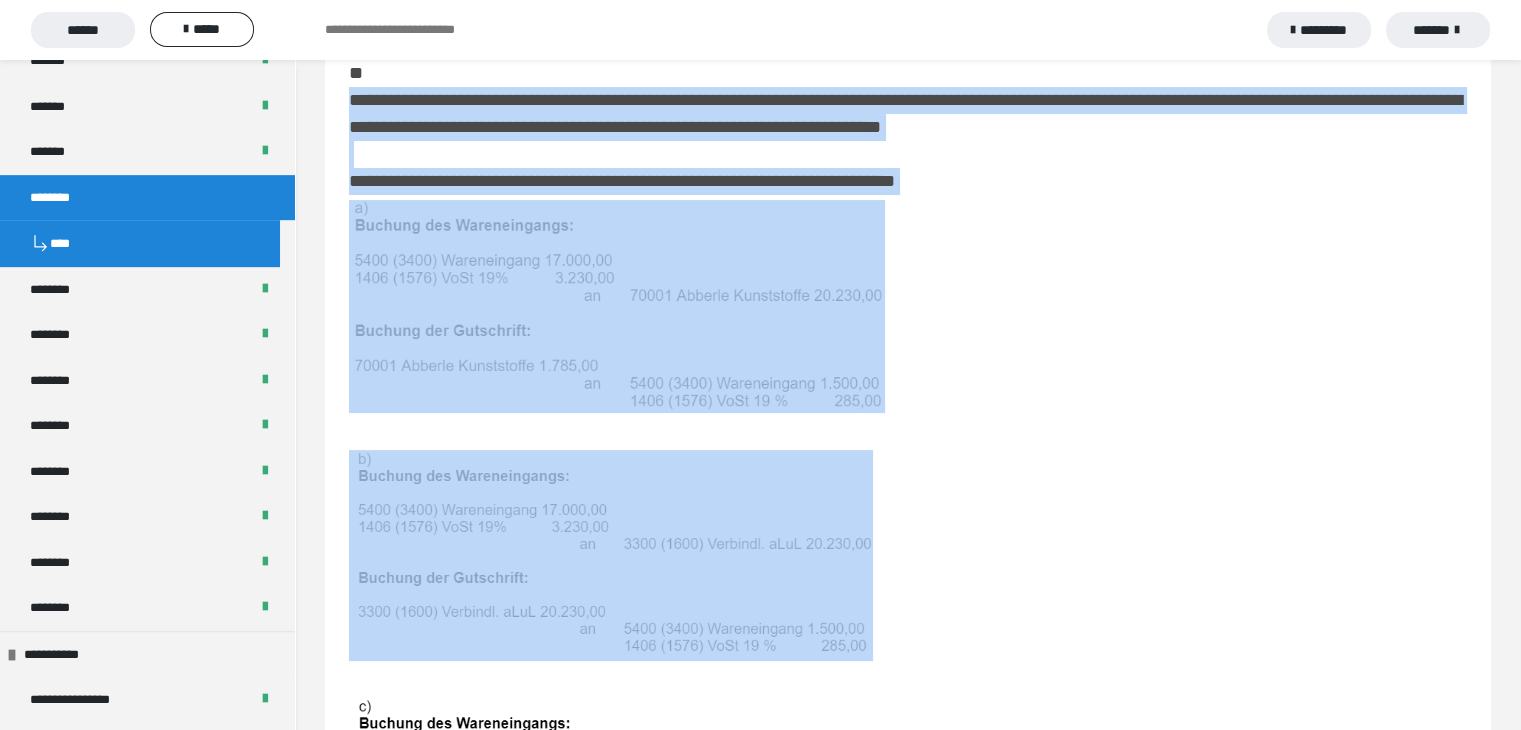 drag, startPoint x: 350, startPoint y: 103, endPoint x: 699, endPoint y: 616, distance: 620.45953 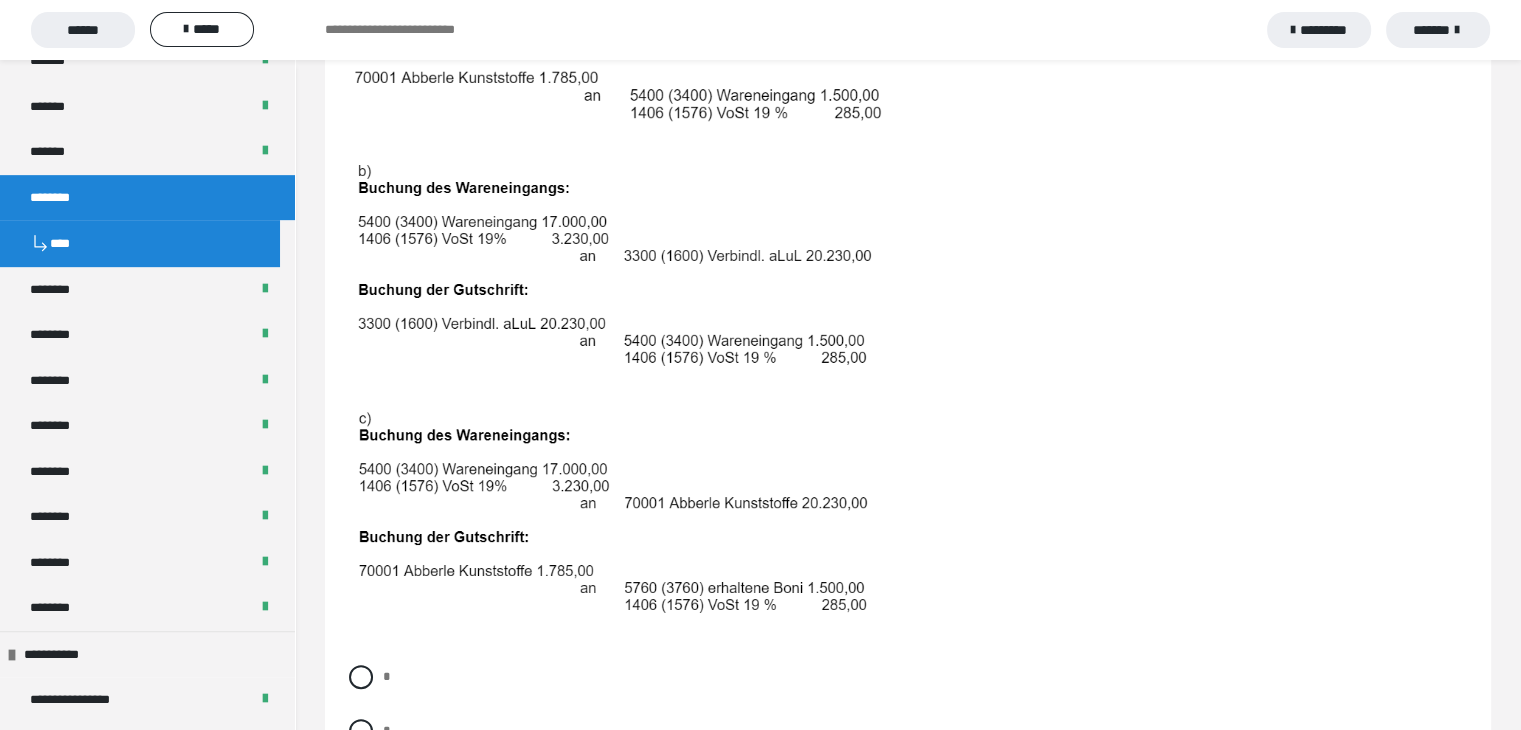 scroll, scrollTop: 744, scrollLeft: 0, axis: vertical 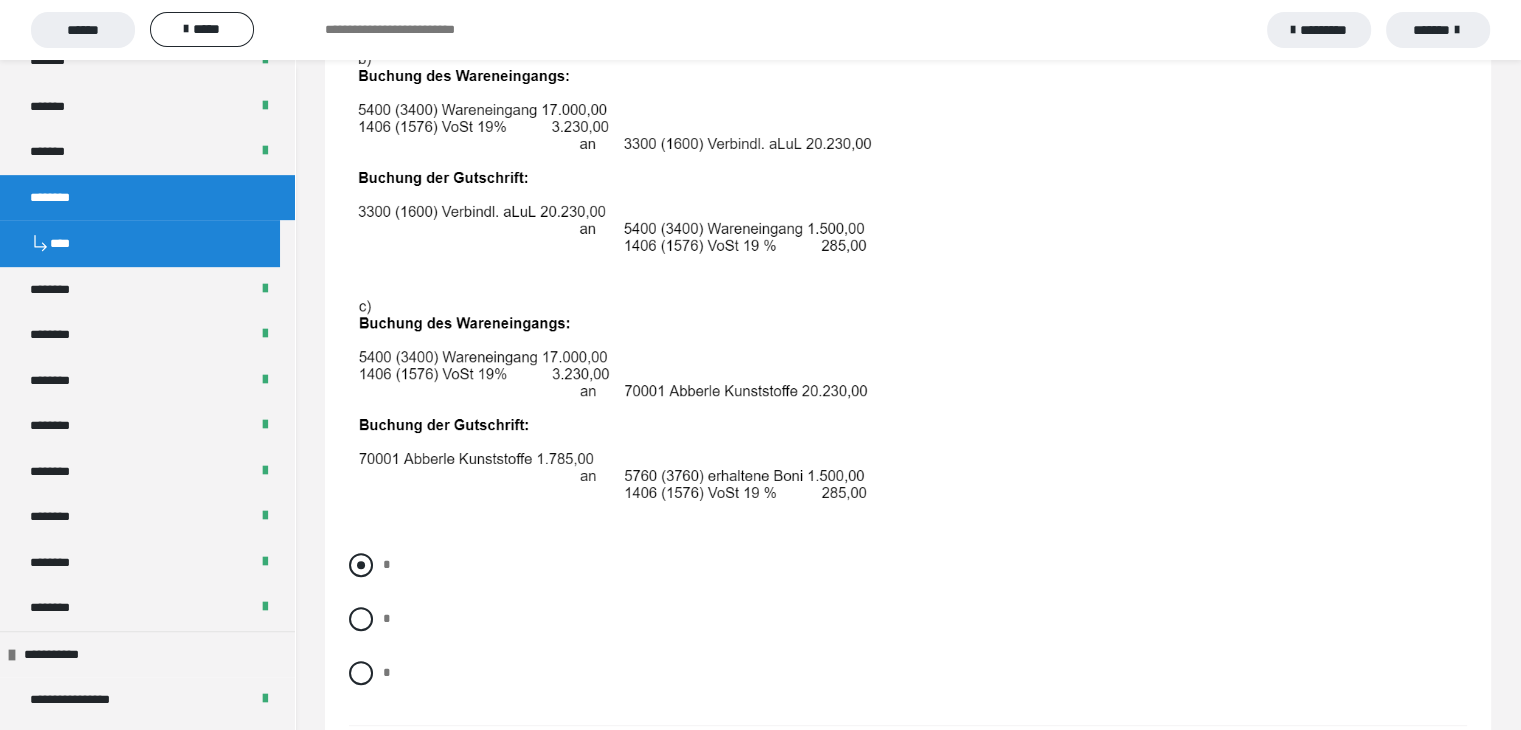 click at bounding box center [361, 565] 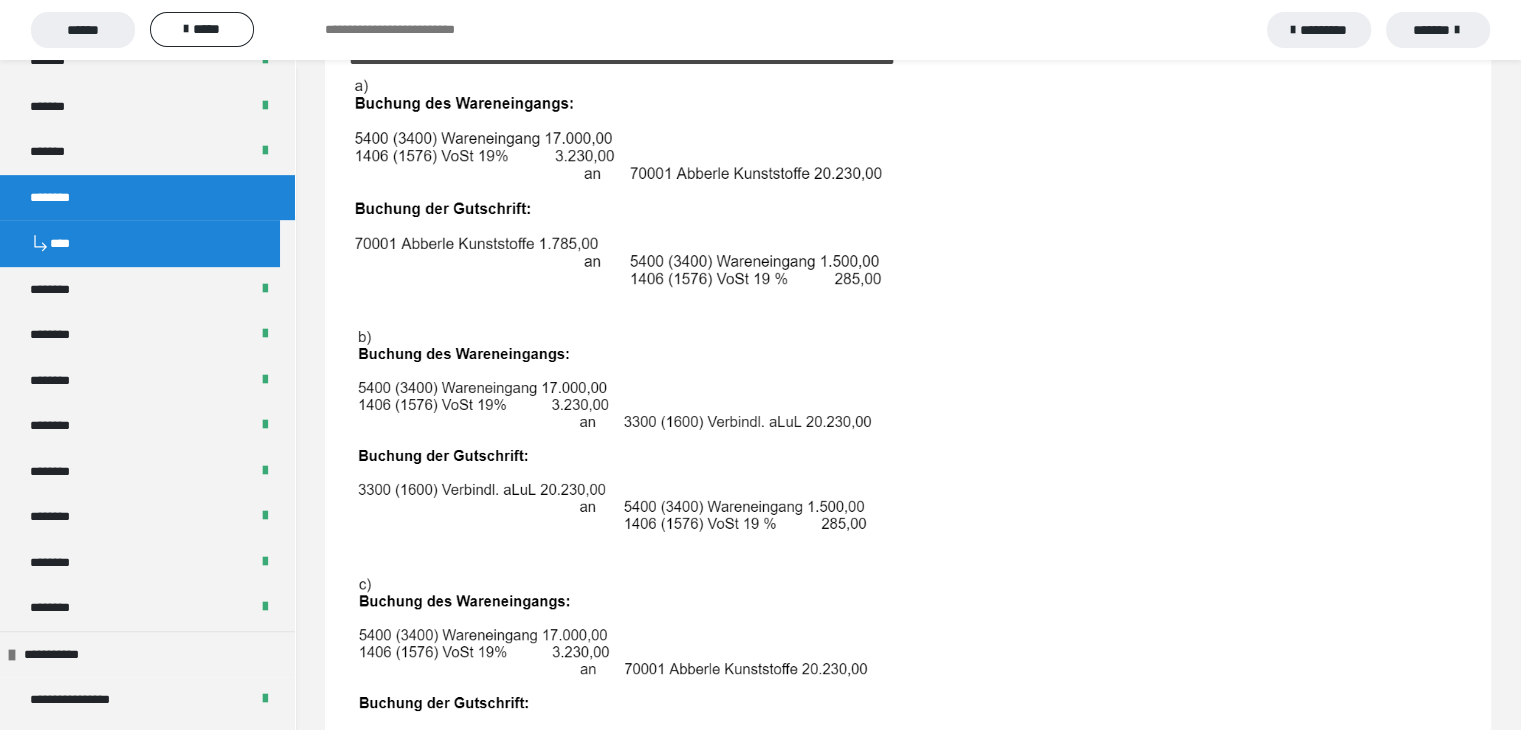 scroll, scrollTop: 344, scrollLeft: 0, axis: vertical 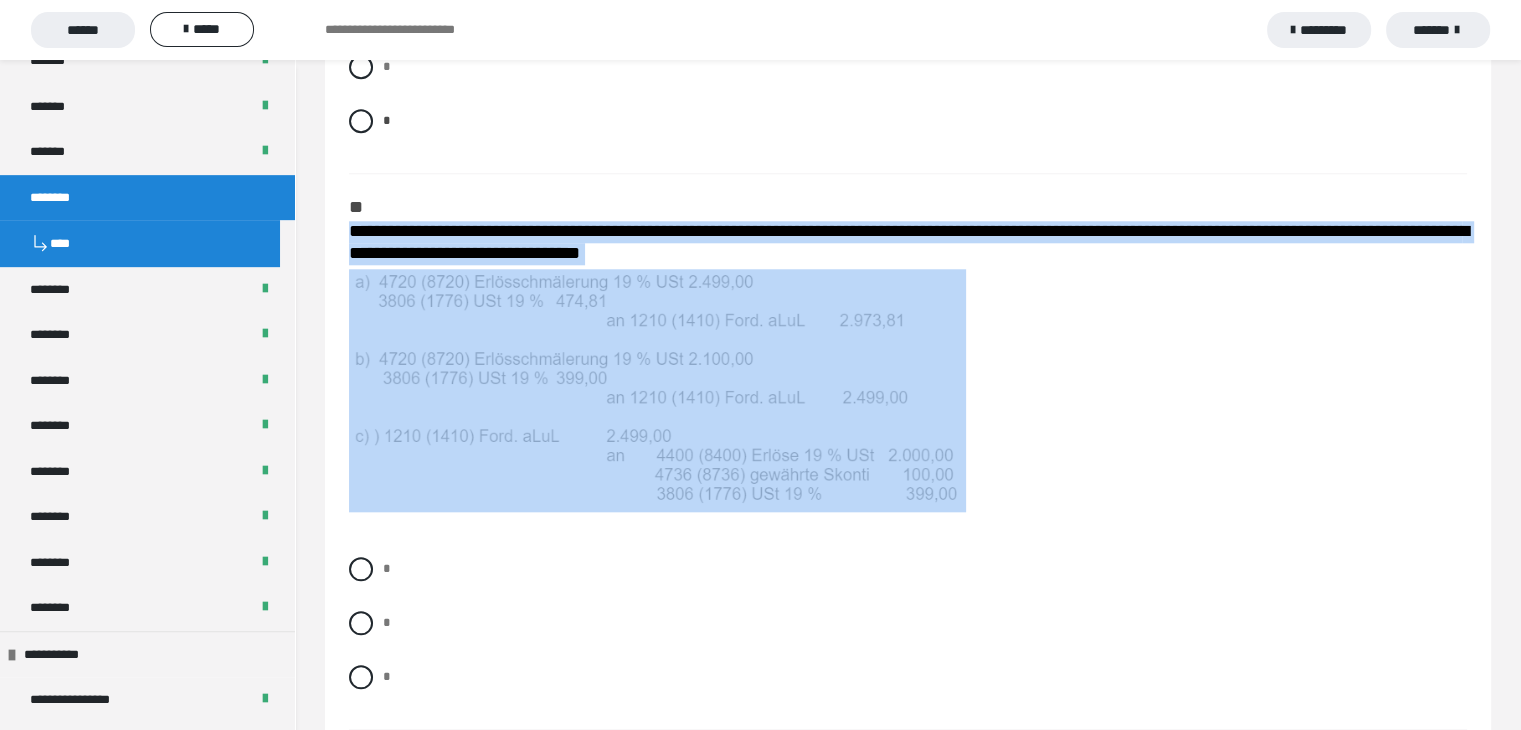 drag, startPoint x: 346, startPoint y: 227, endPoint x: 924, endPoint y: 467, distance: 625.8466 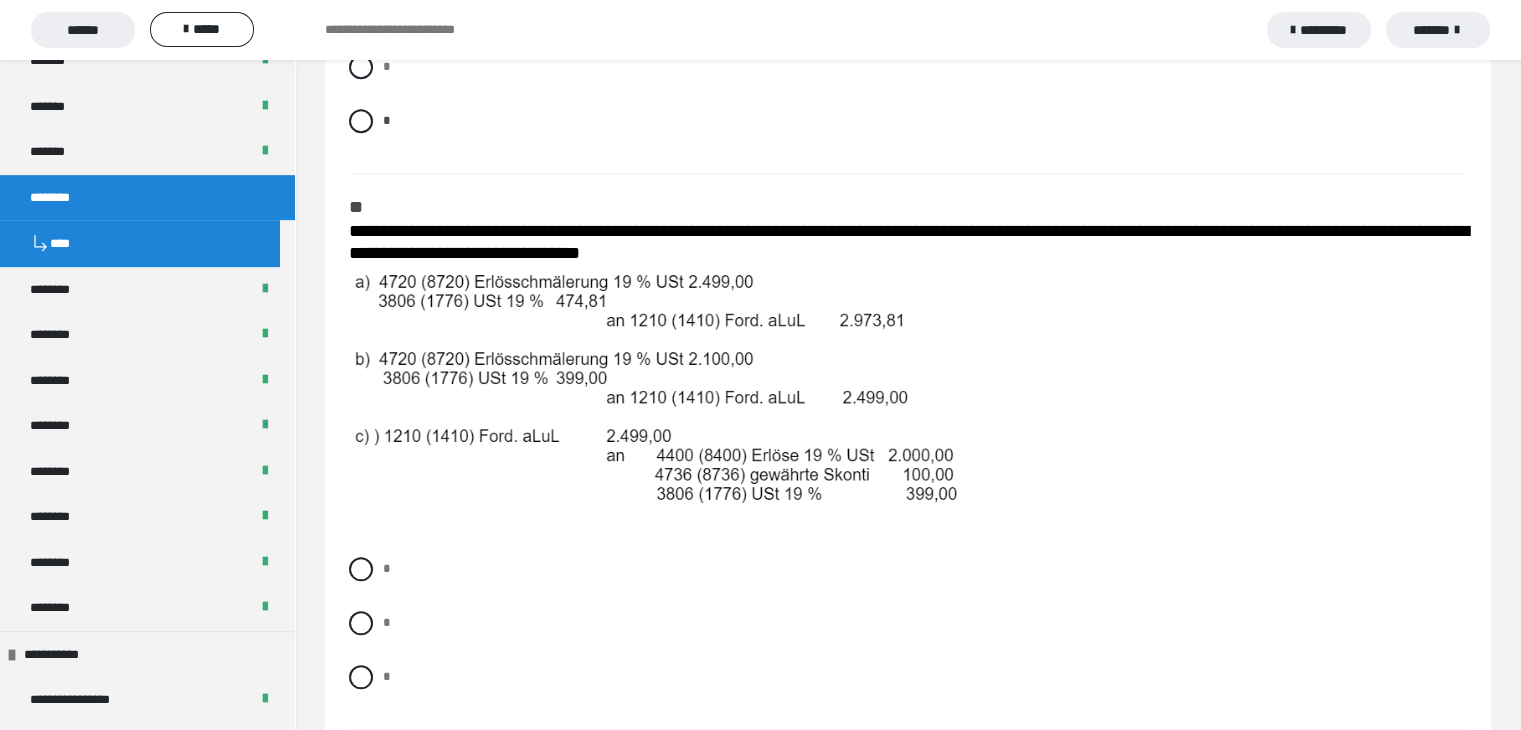 drag, startPoint x: 366, startPoint y: 622, endPoint x: 371, endPoint y: 609, distance: 13.928389 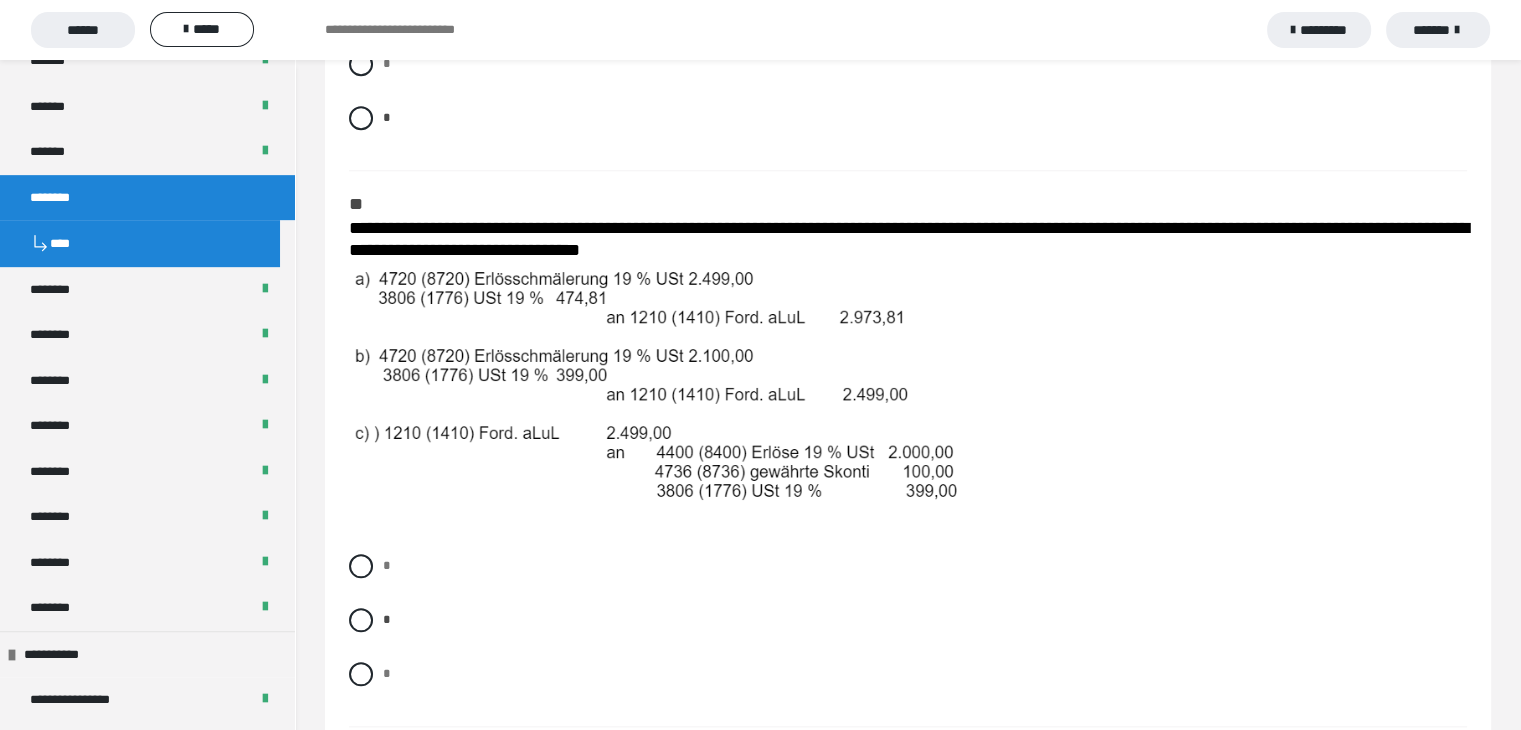 scroll, scrollTop: 2000, scrollLeft: 0, axis: vertical 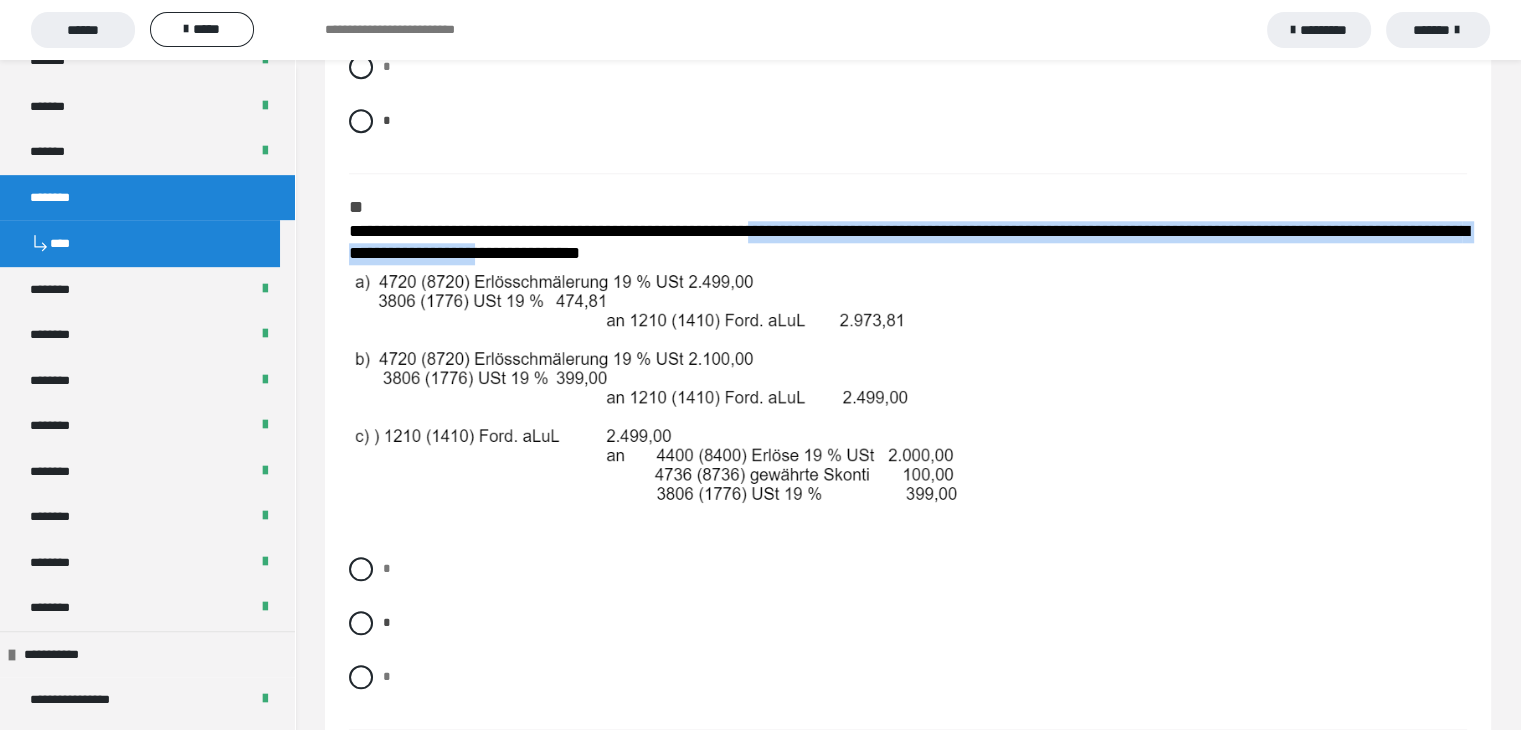 drag, startPoint x: 732, startPoint y: 250, endPoint x: 827, endPoint y: 242, distance: 95.33625 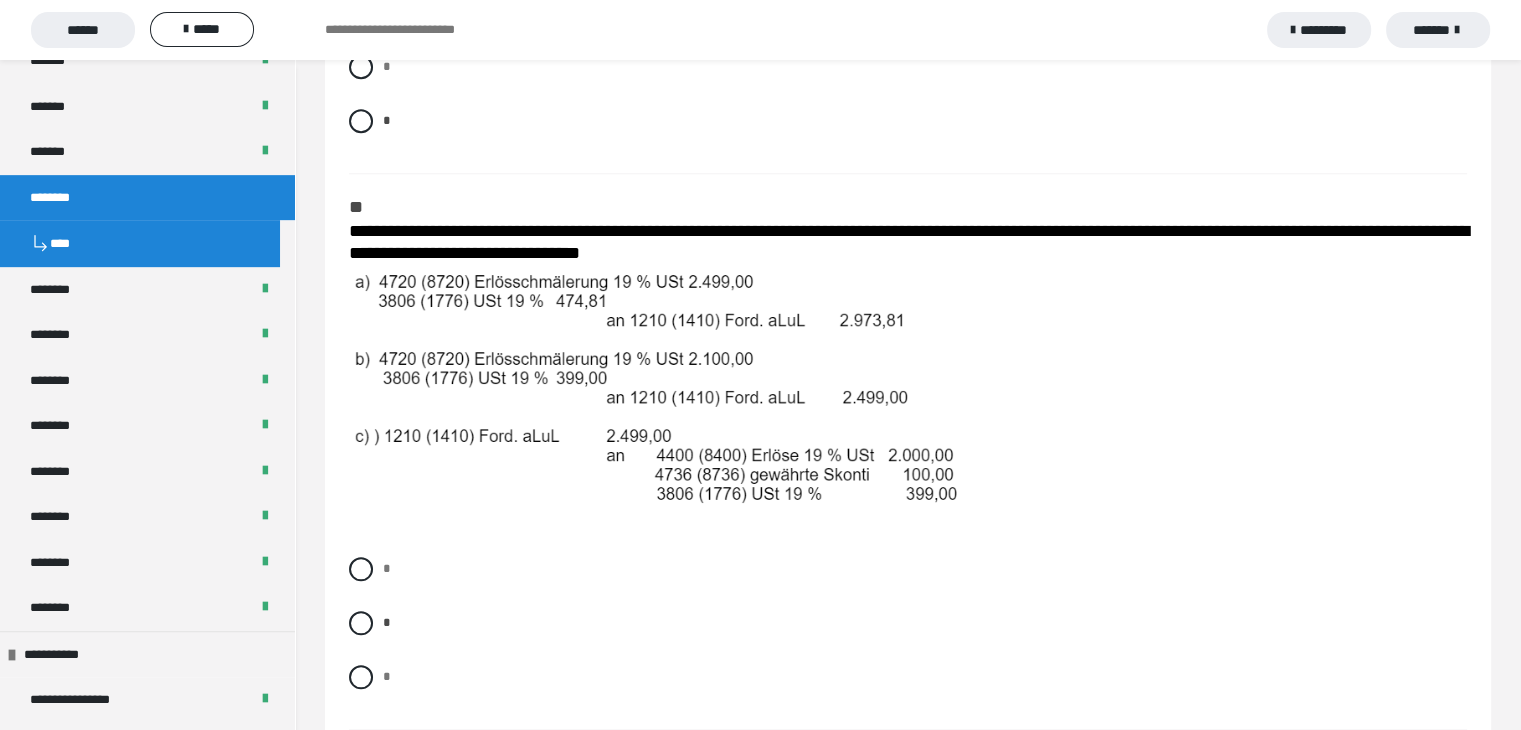 click on "**********" at bounding box center (909, 242) 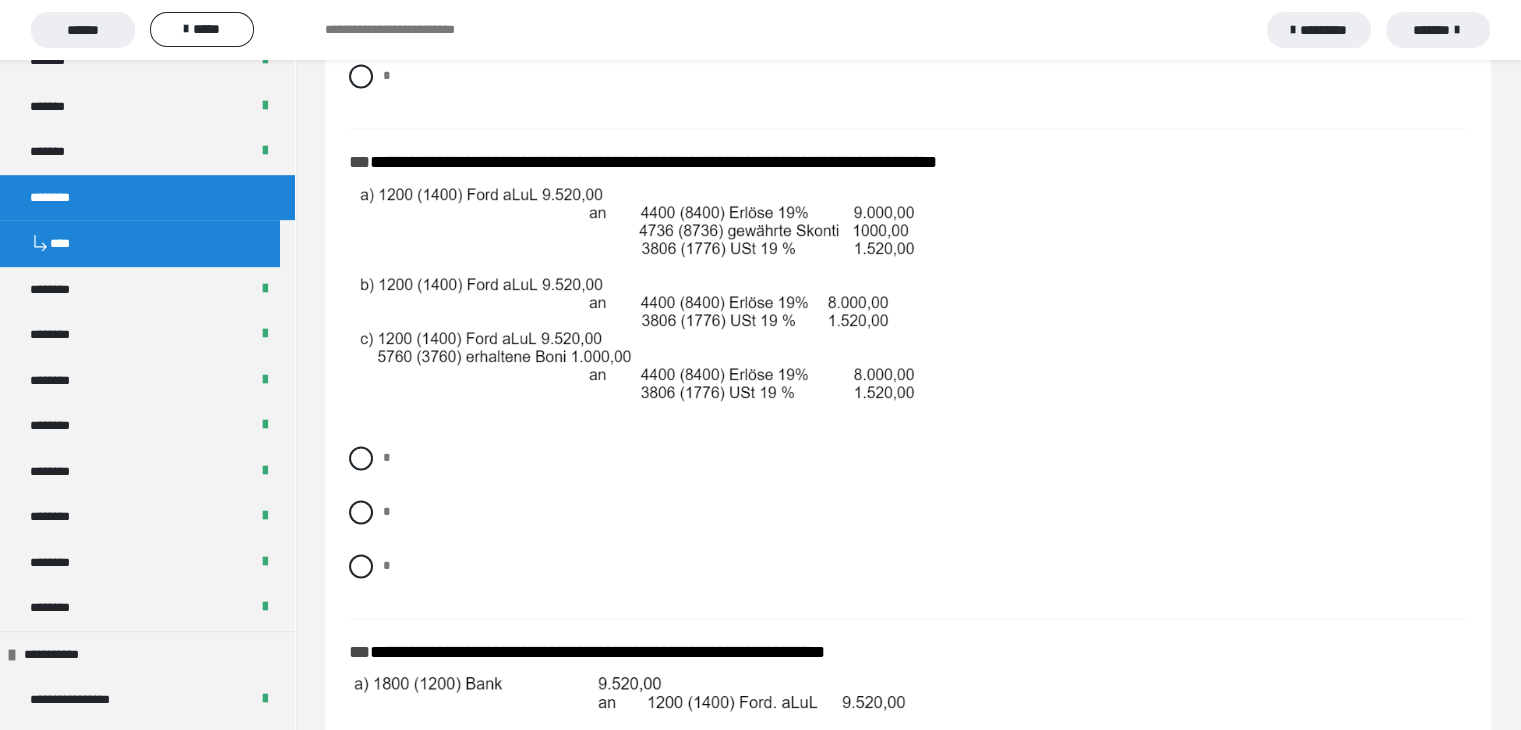 scroll, scrollTop: 3100, scrollLeft: 0, axis: vertical 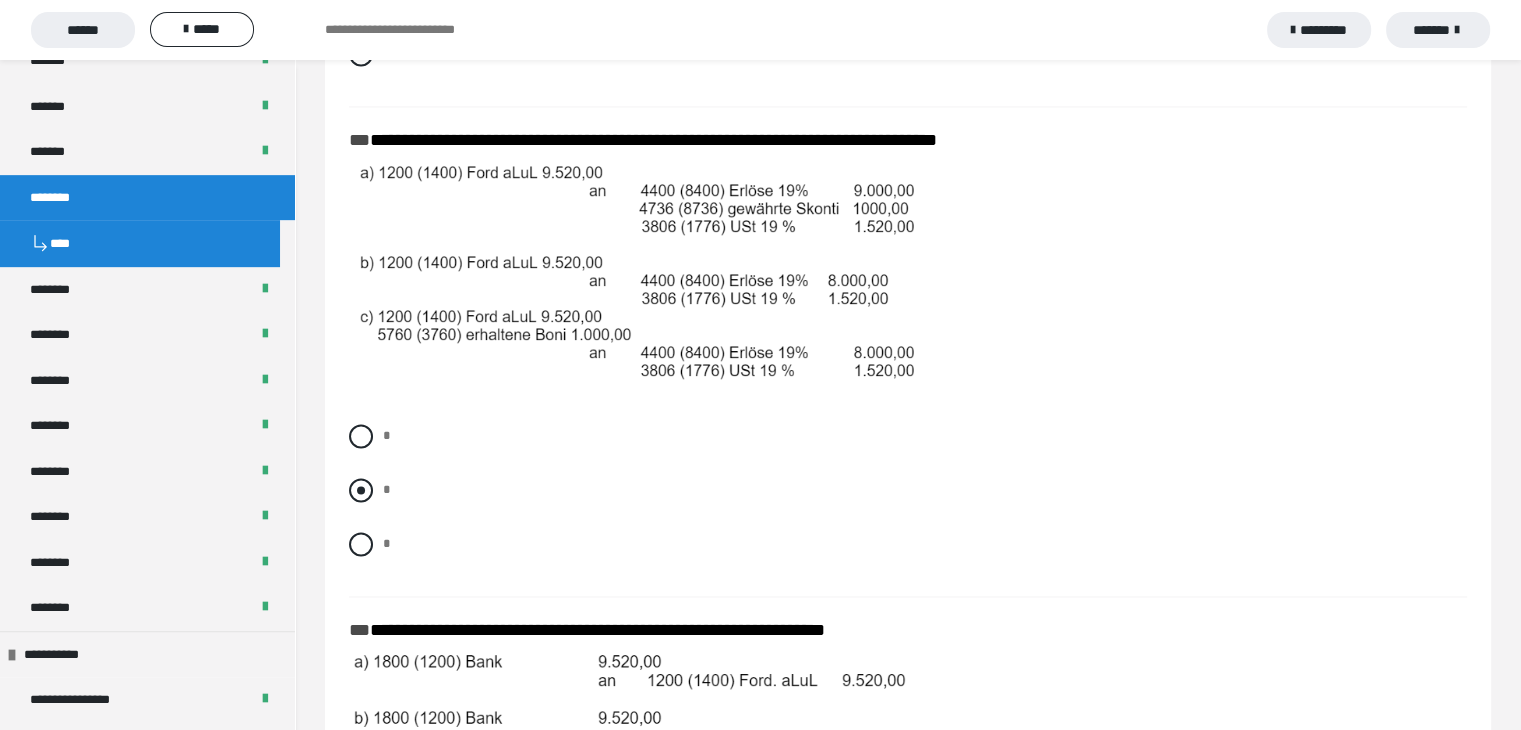 click at bounding box center [361, 490] 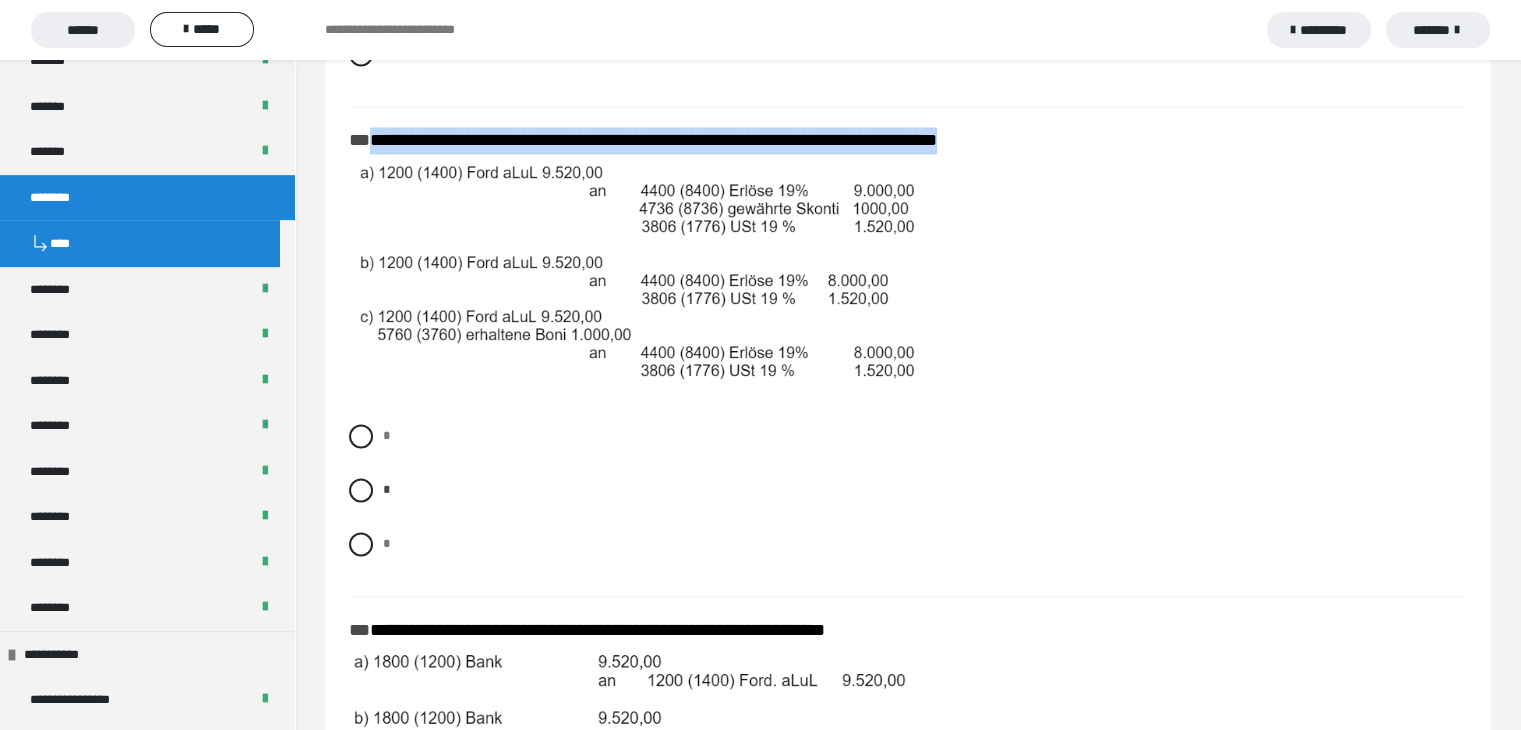 drag, startPoint x: 371, startPoint y: 144, endPoint x: 1049, endPoint y: 134, distance: 678.0737 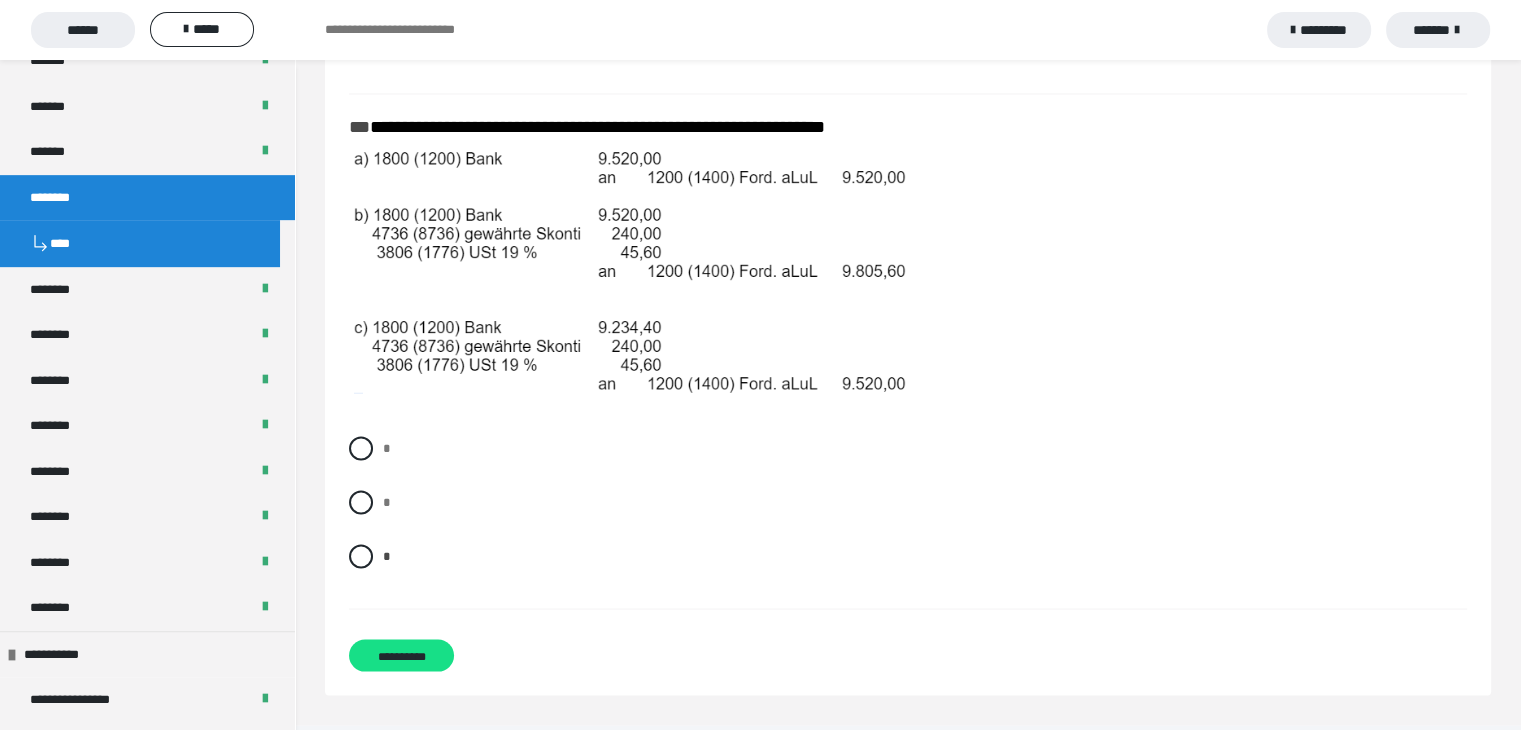 scroll, scrollTop: 3604, scrollLeft: 0, axis: vertical 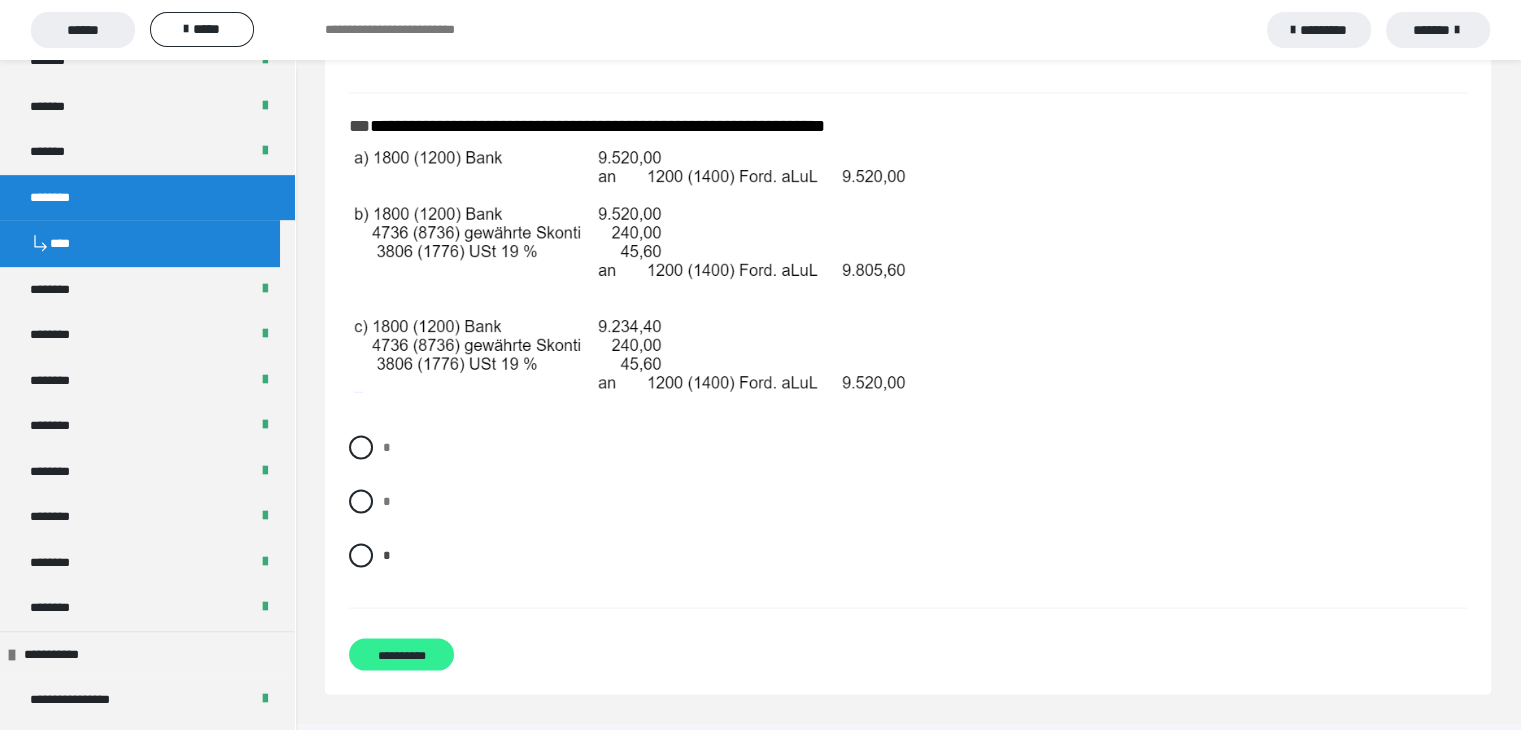 click on "**********" at bounding box center [401, 654] 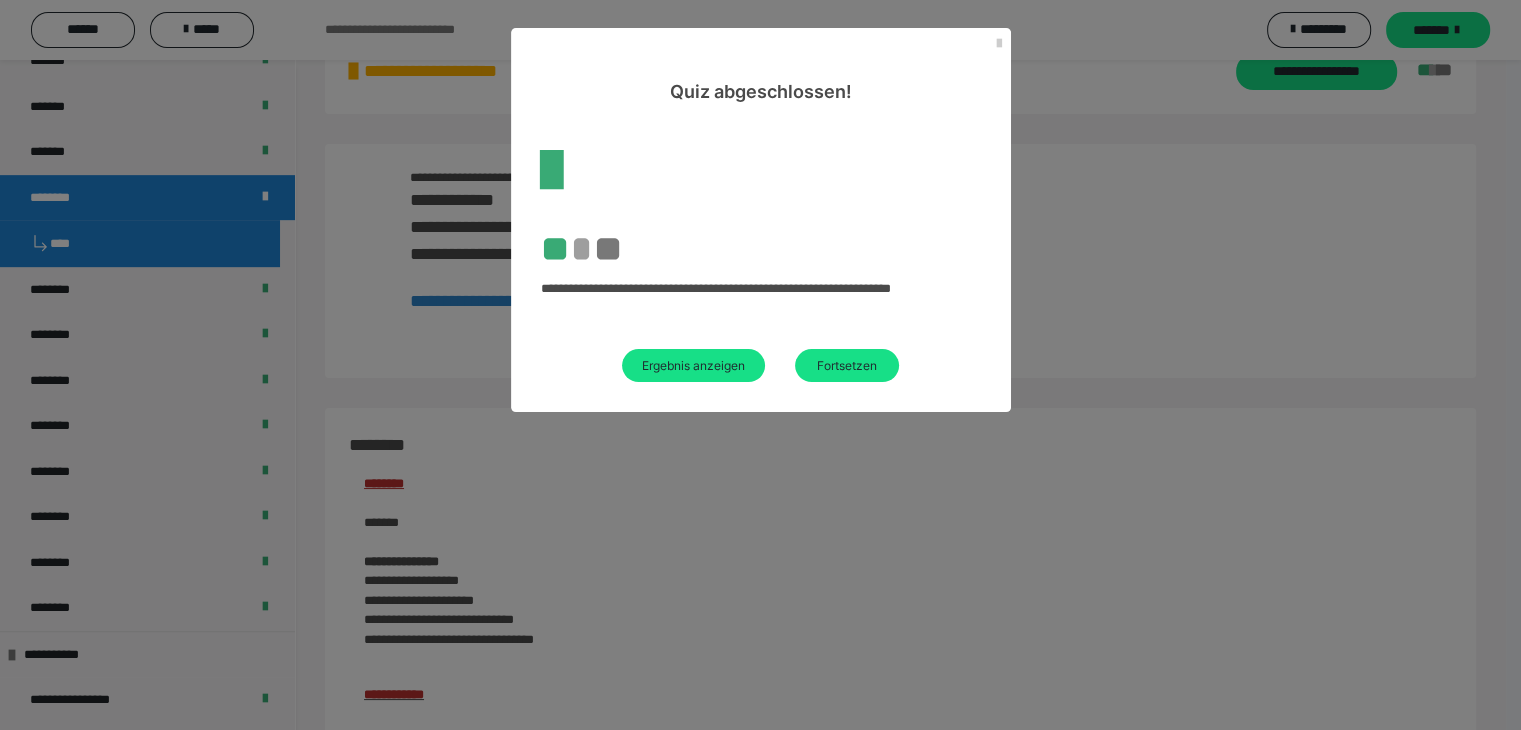 scroll, scrollTop: 1971, scrollLeft: 0, axis: vertical 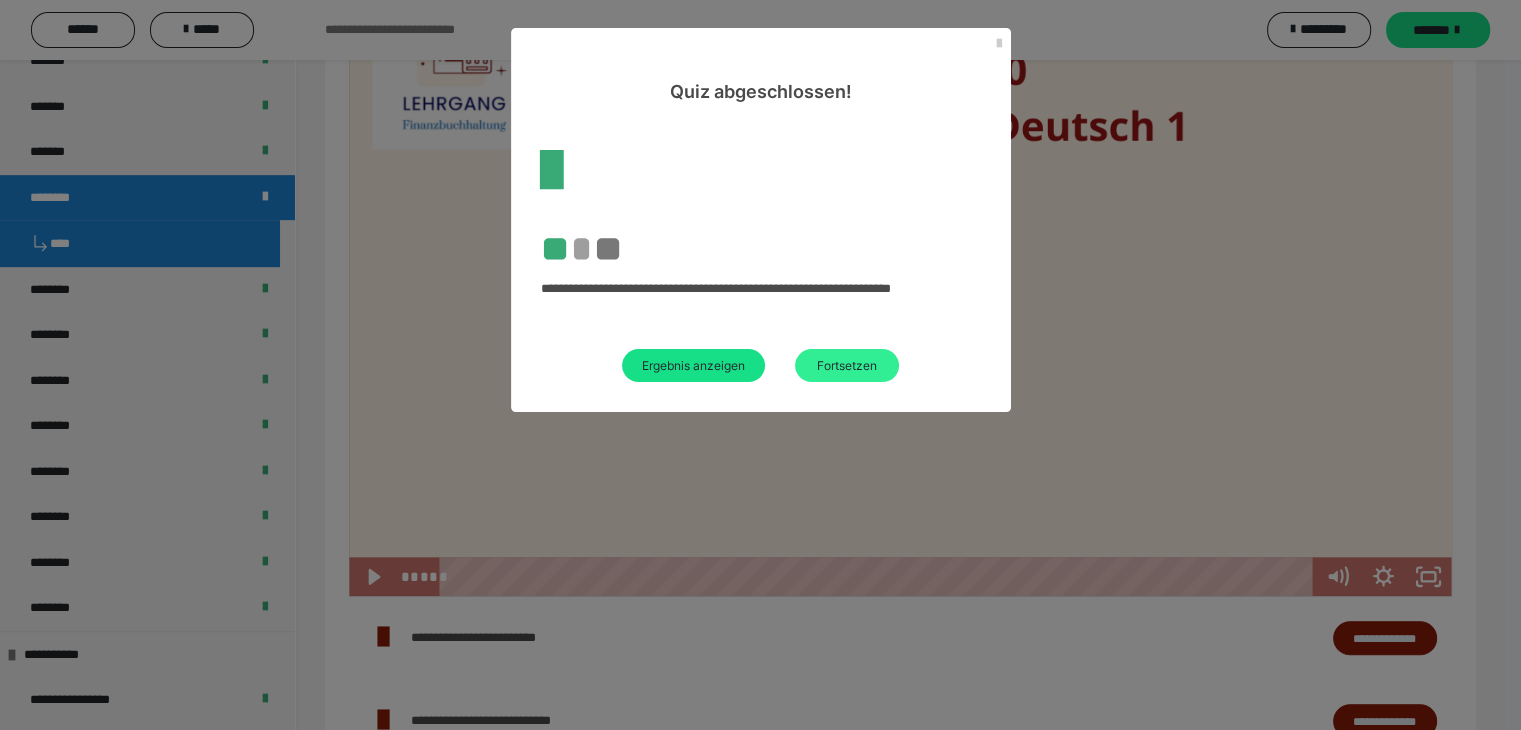 click on "Fortsetzen" at bounding box center (847, 365) 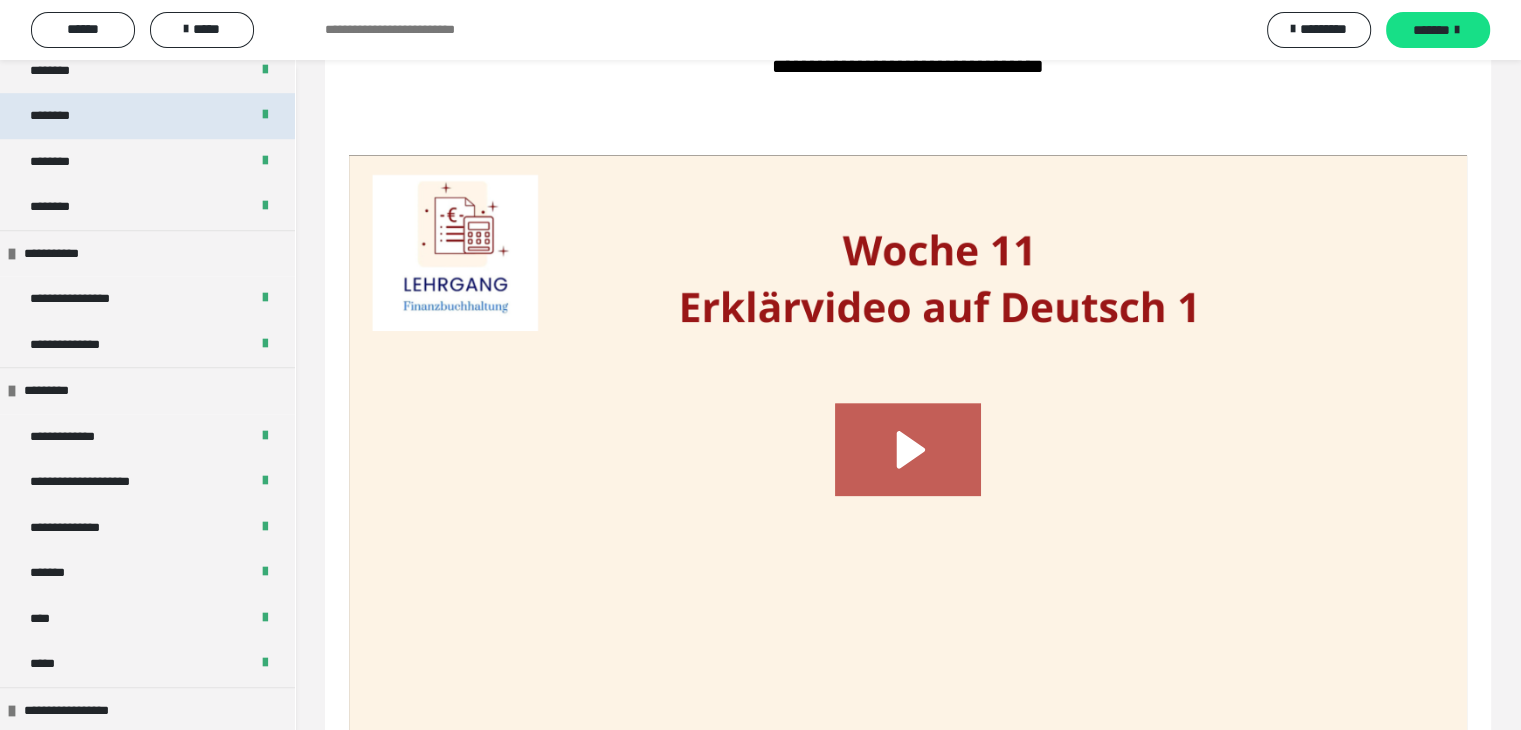 scroll, scrollTop: 1300, scrollLeft: 0, axis: vertical 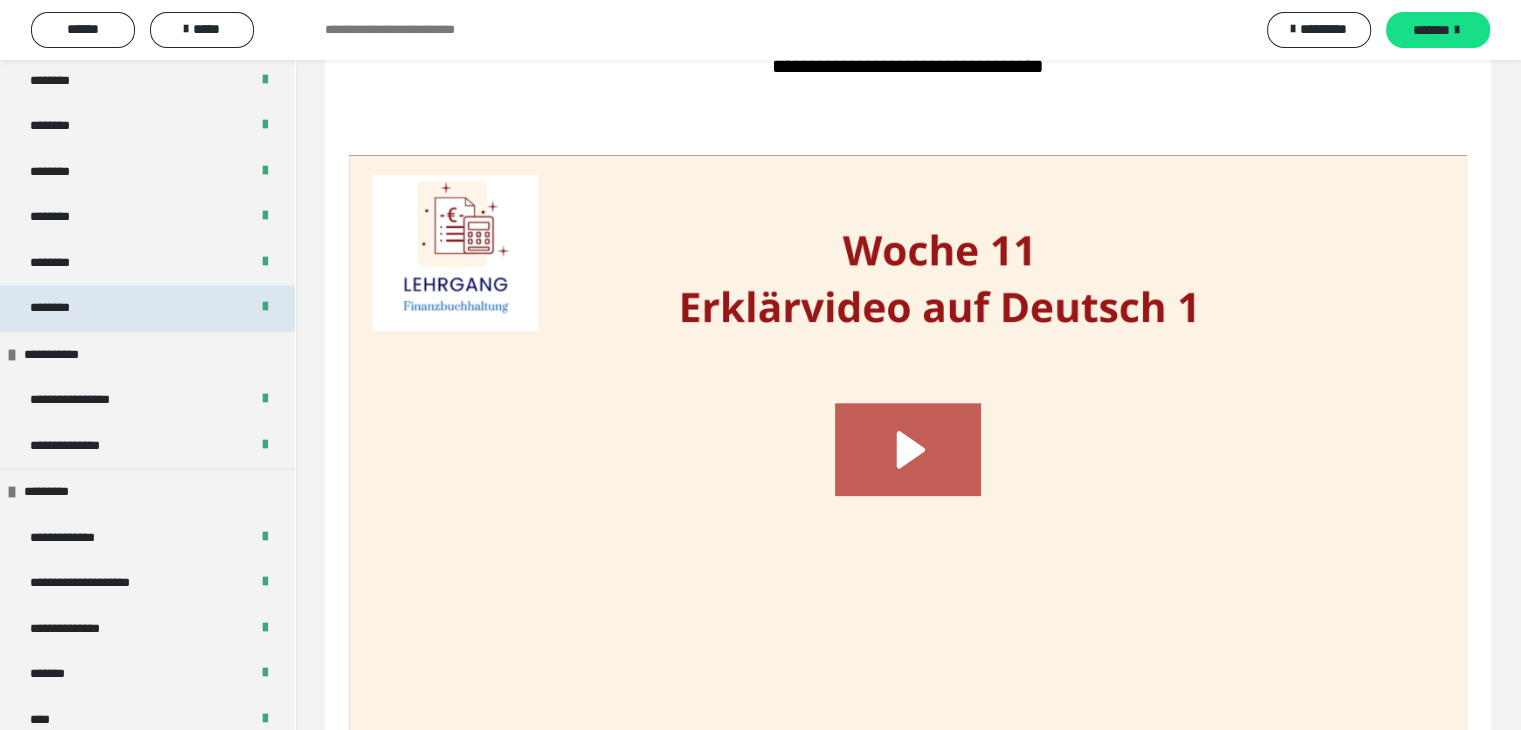 click on "********" at bounding box center (147, 308) 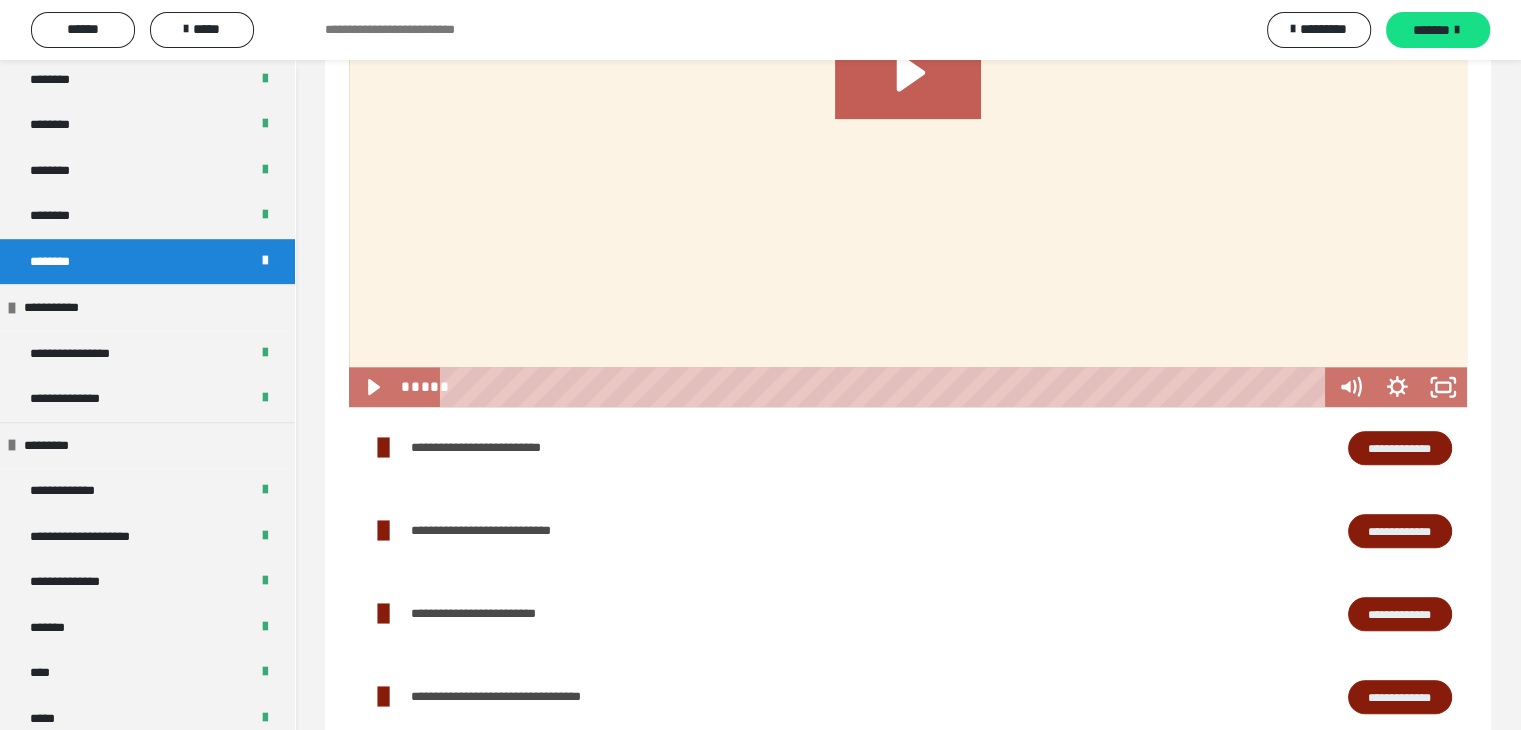 scroll, scrollTop: 1593, scrollLeft: 0, axis: vertical 